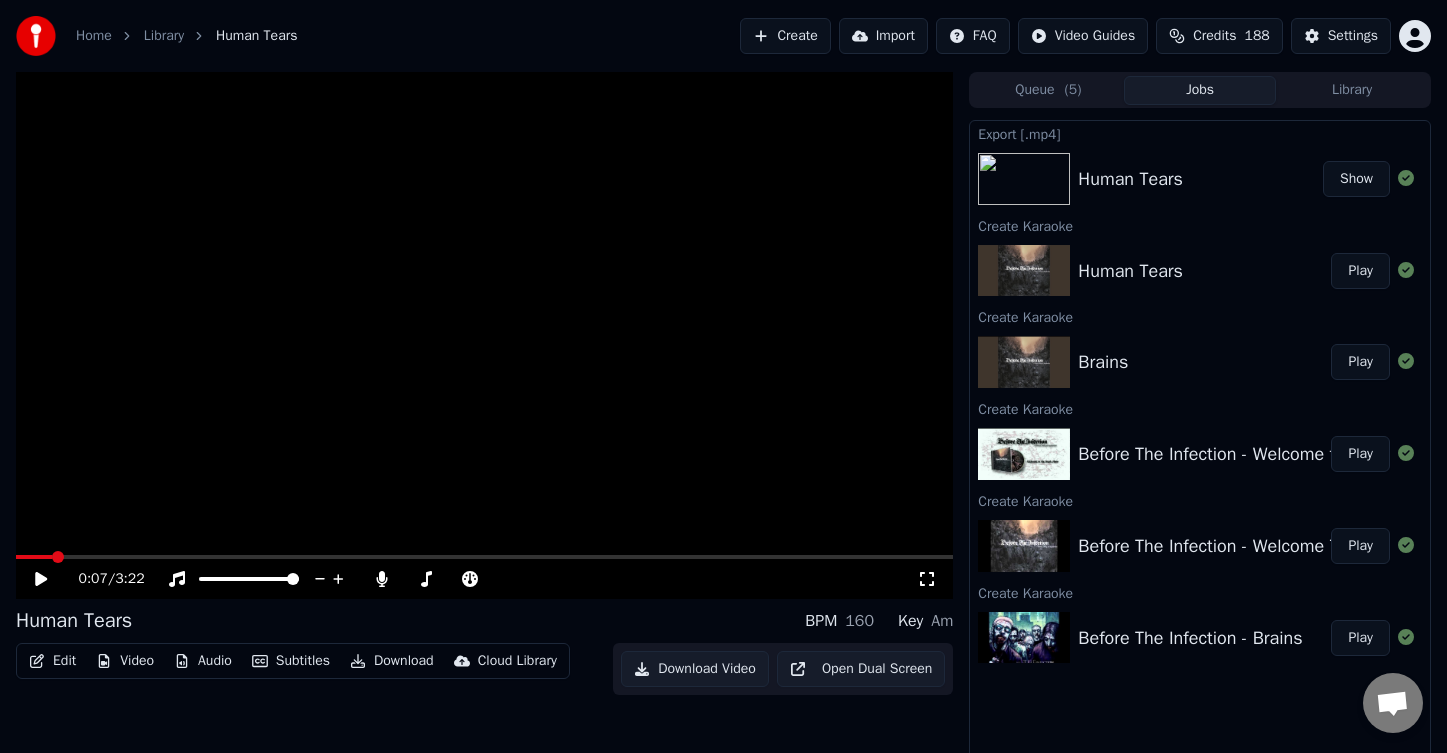 scroll, scrollTop: 0, scrollLeft: 0, axis: both 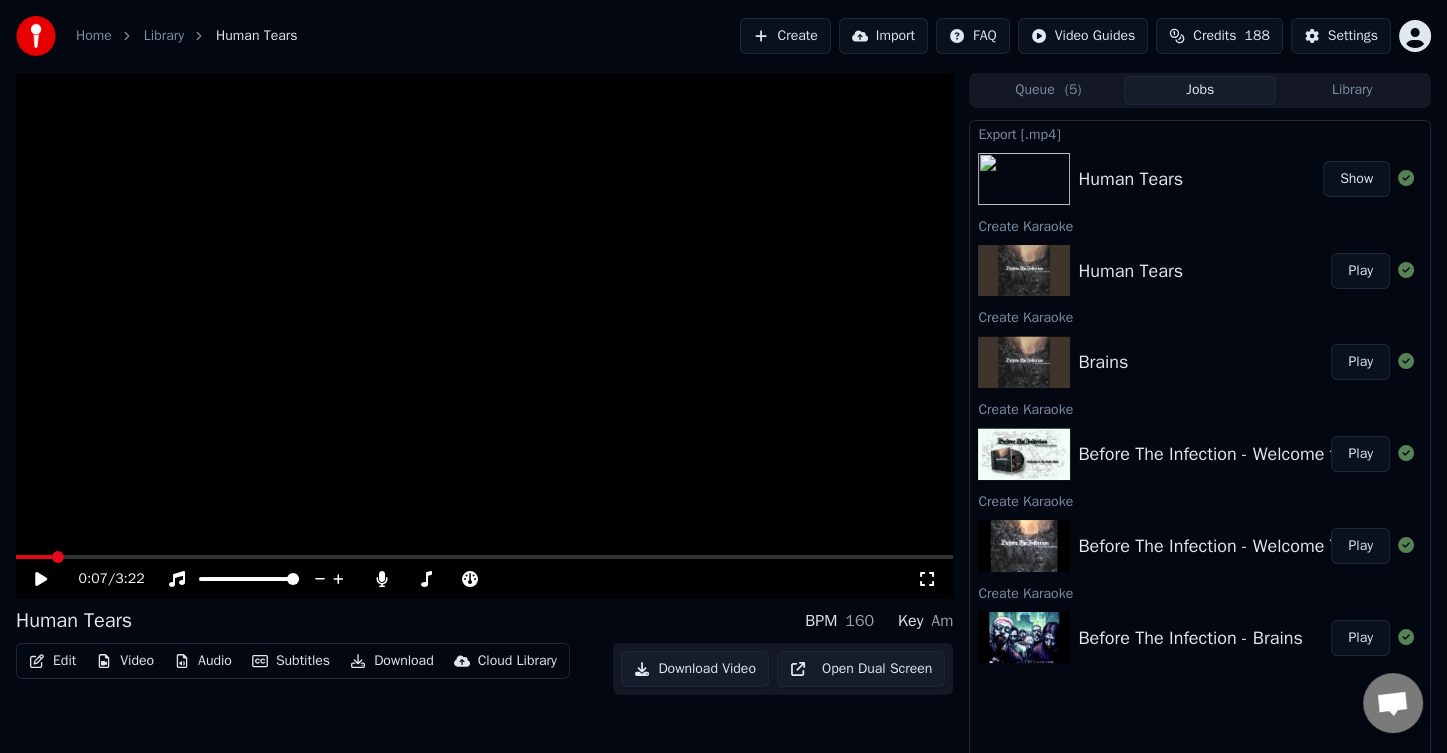 click on "Play" at bounding box center [1360, 638] 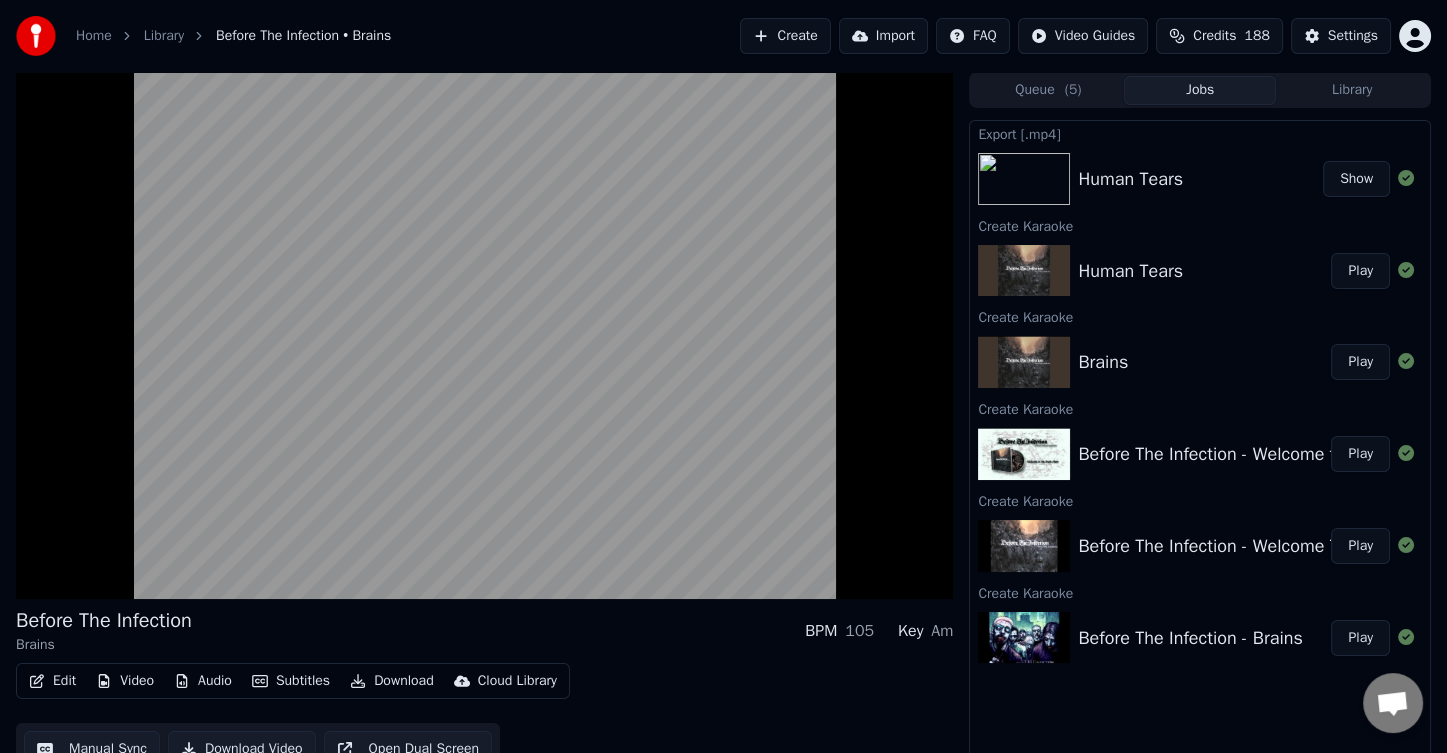 click on "Play" at bounding box center (1360, 362) 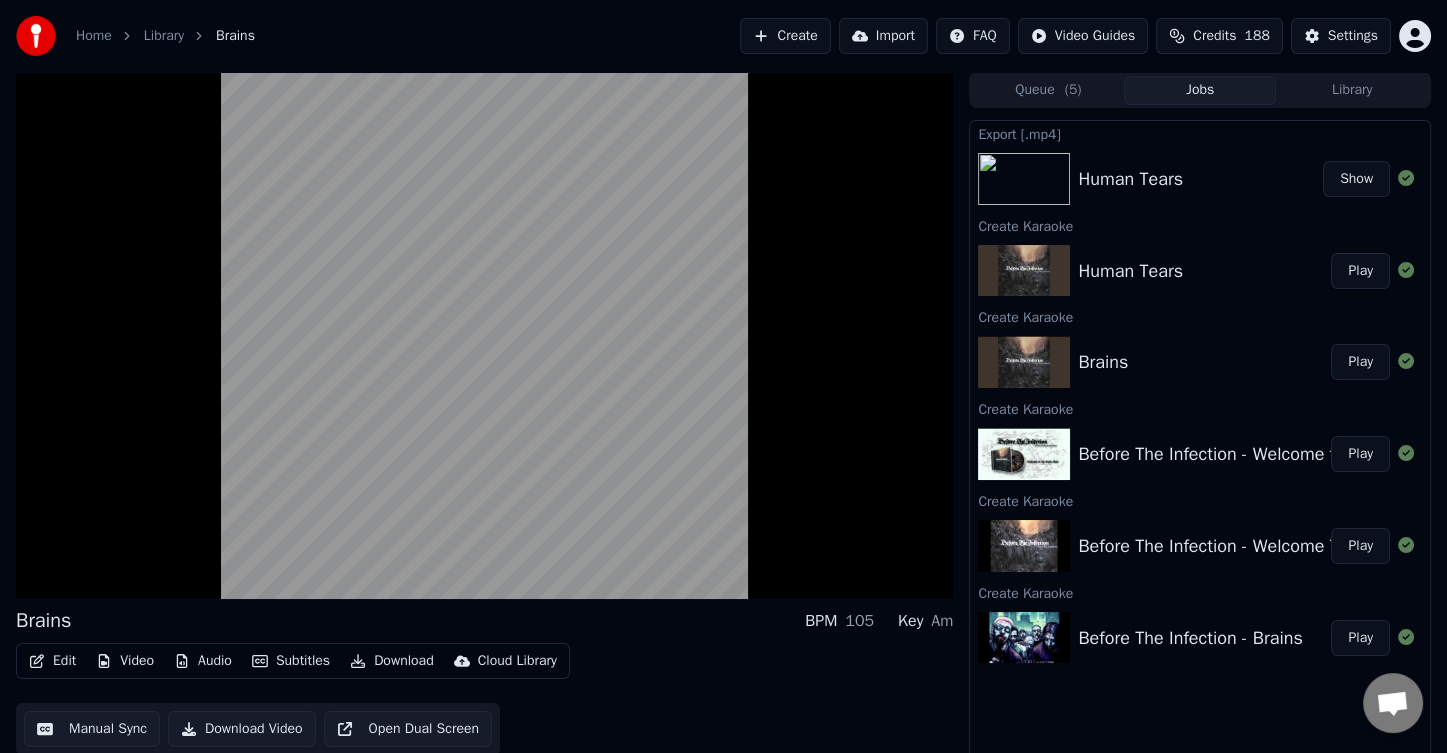 click on "Play" at bounding box center [1360, 638] 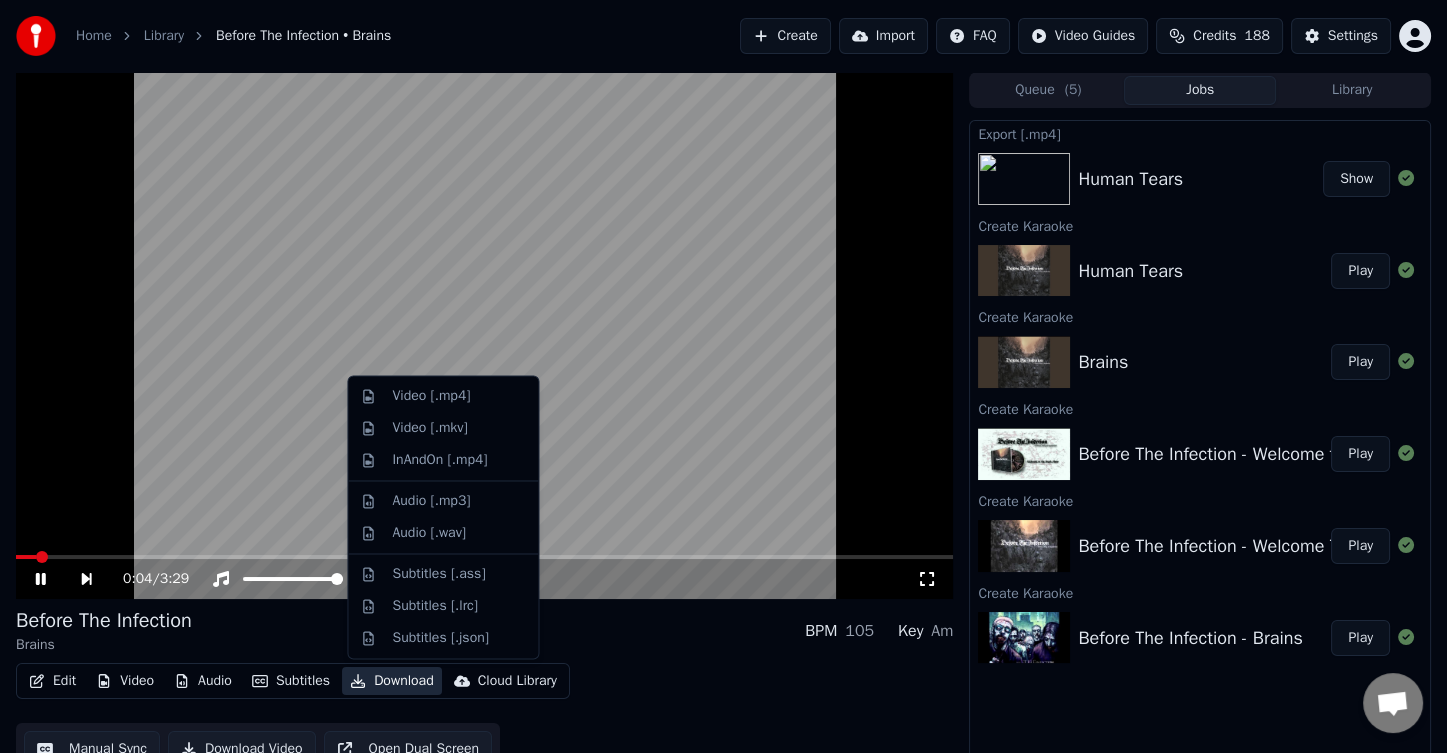 click on "Download" at bounding box center (392, 681) 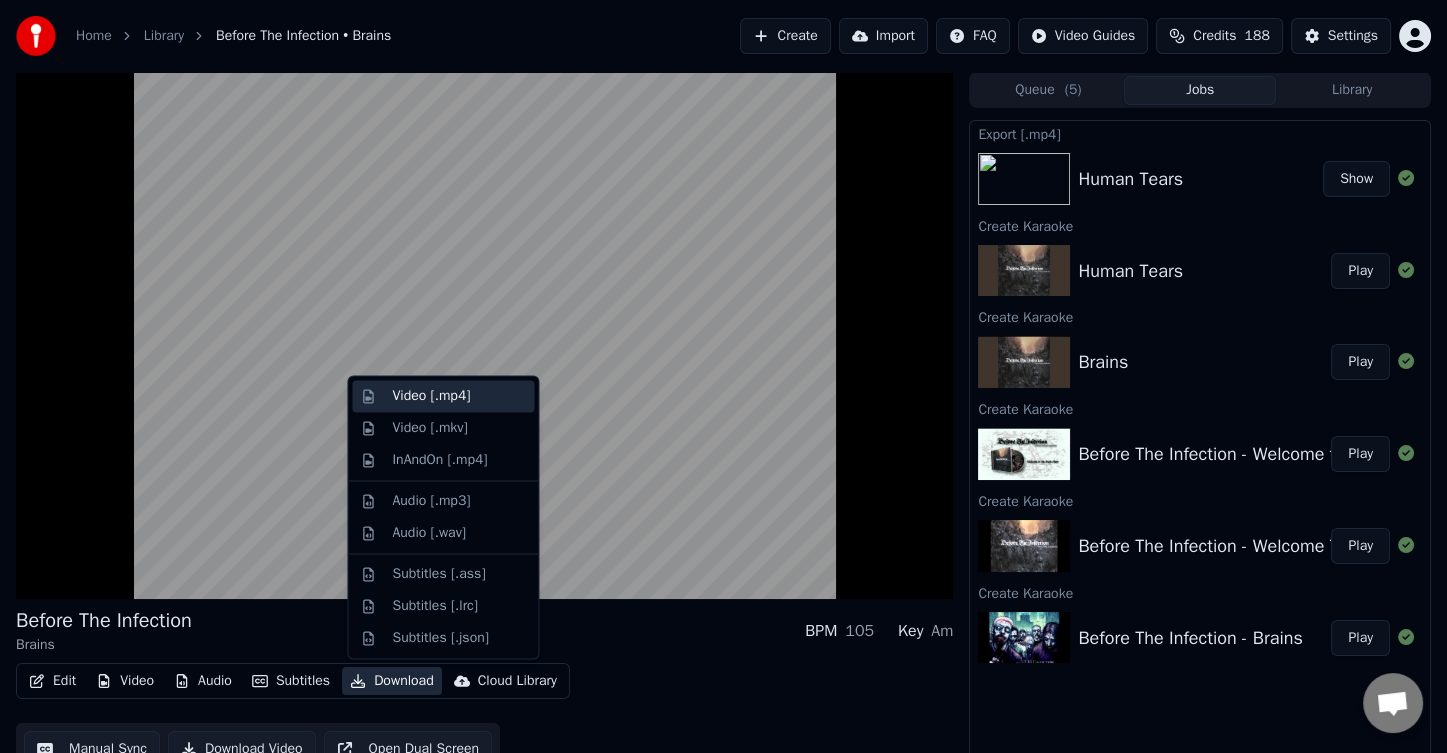 click on "Video [.mp4]" at bounding box center [431, 396] 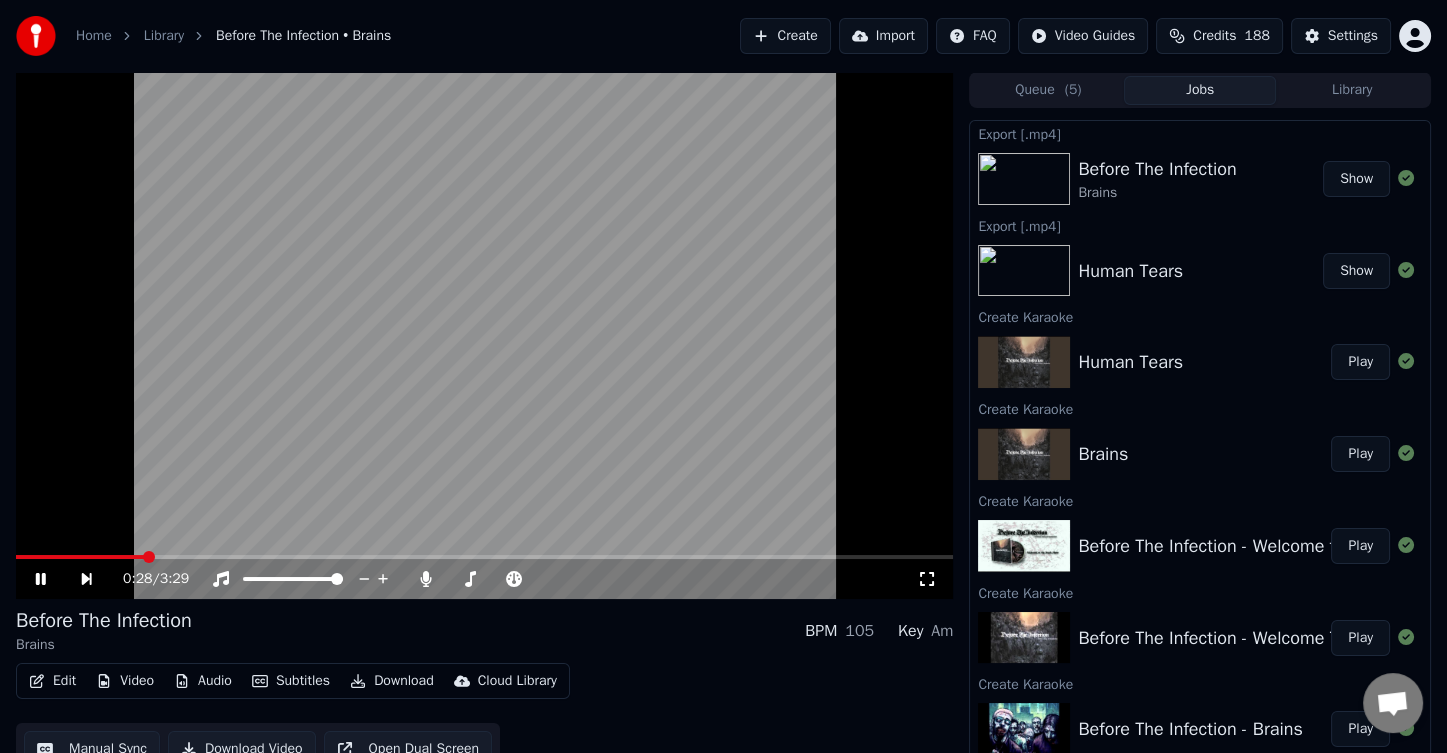 click at bounding box center [484, 335] 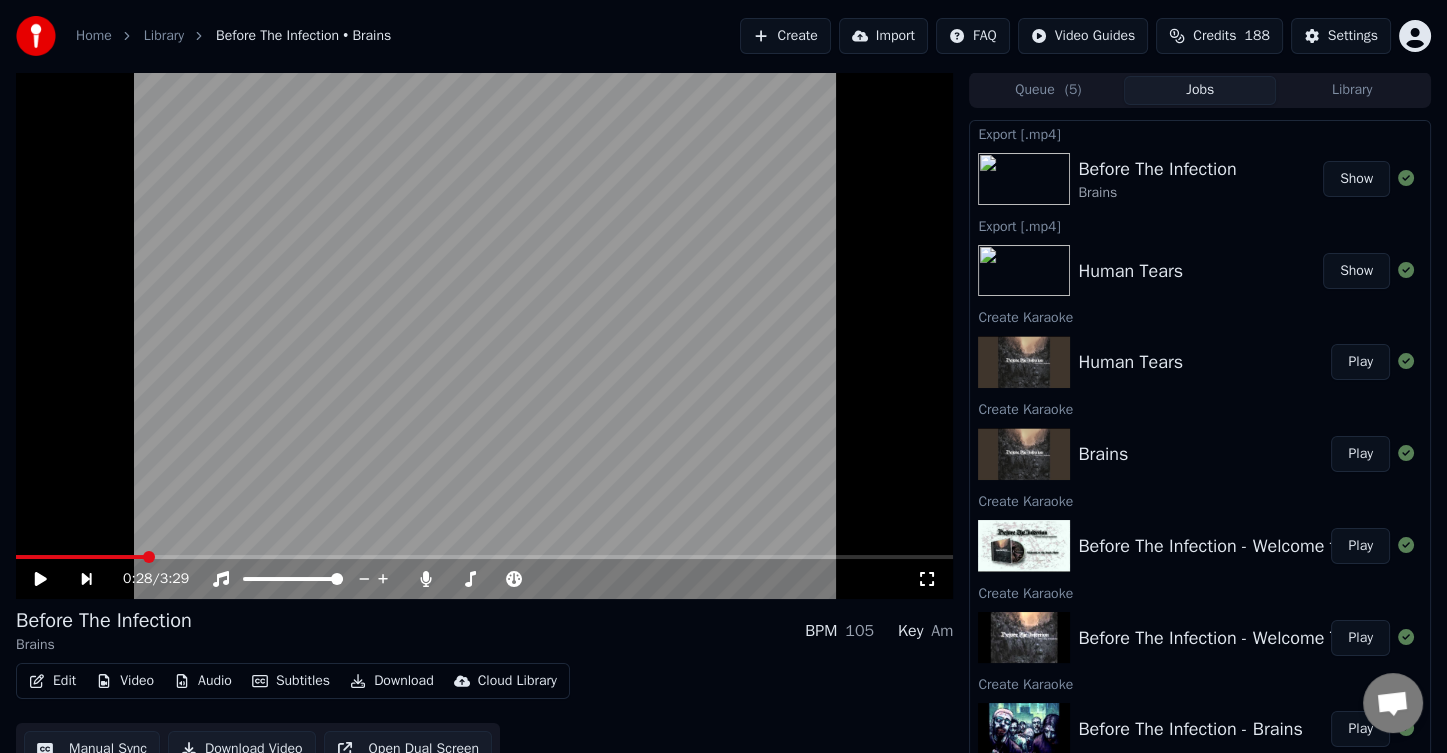 click at bounding box center (484, 335) 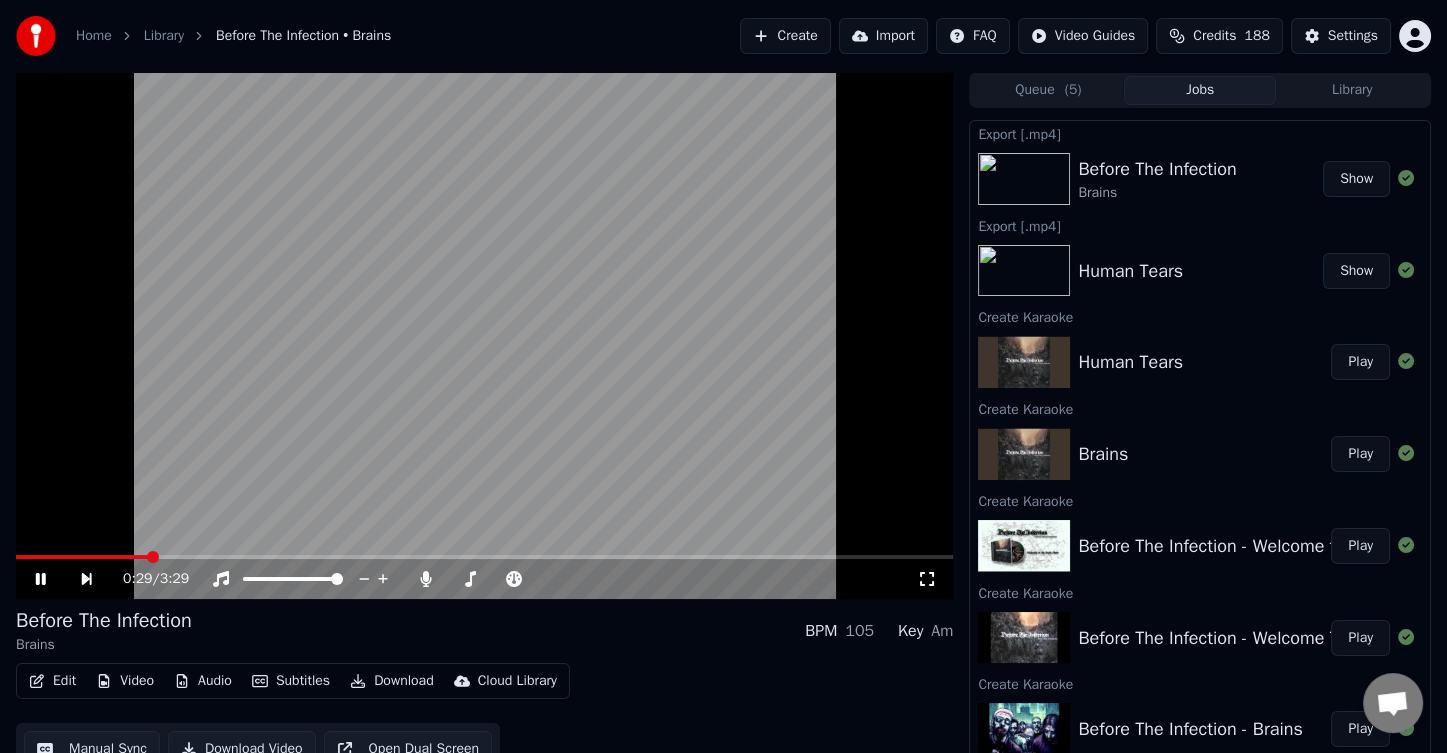 click at bounding box center (484, 557) 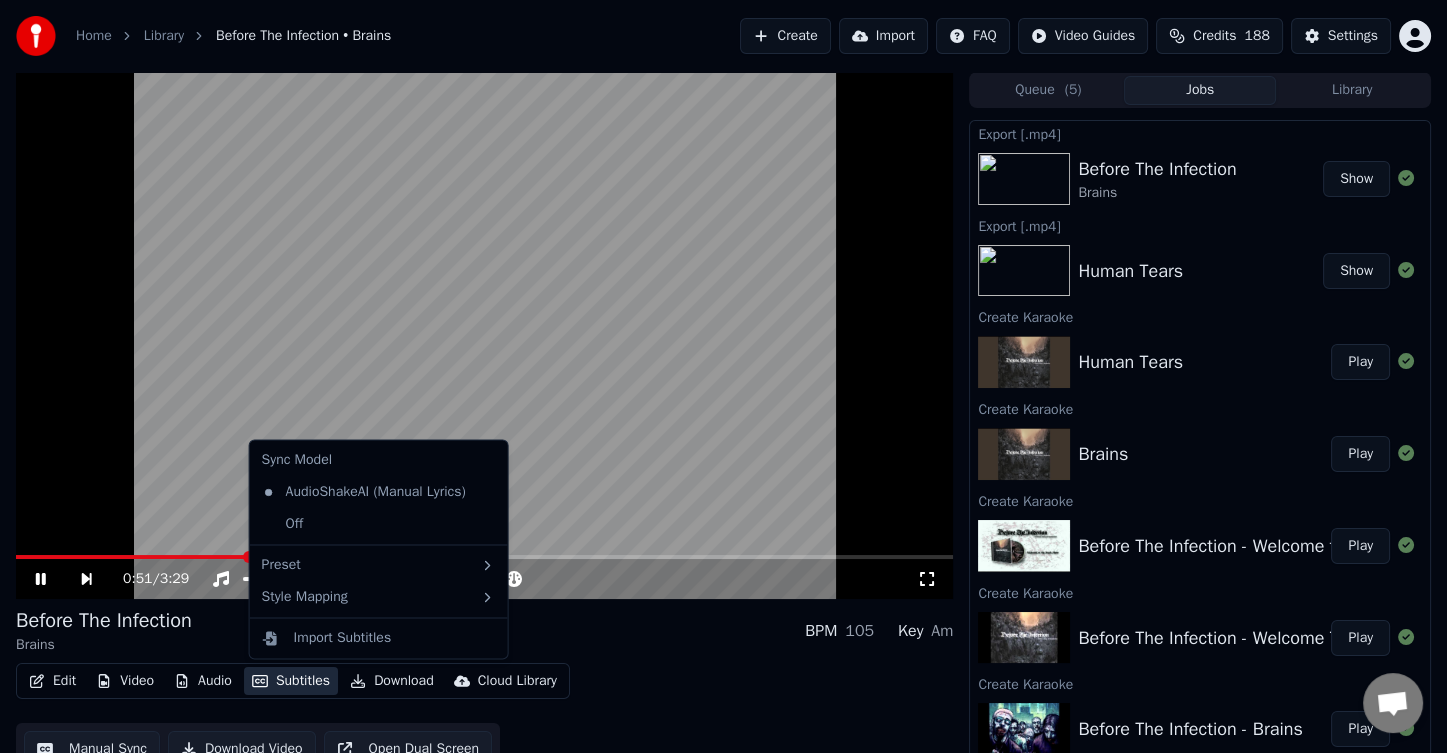 click on "Subtitles" at bounding box center (291, 681) 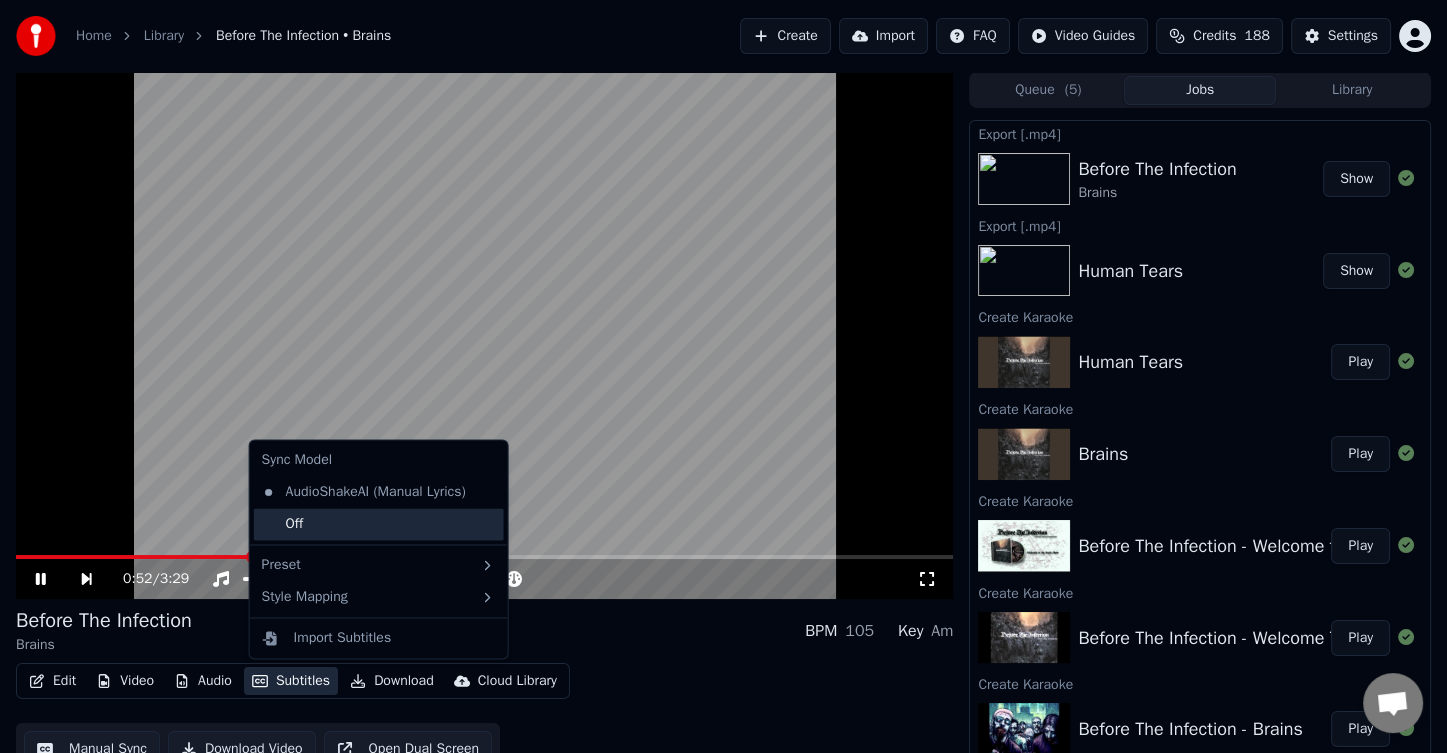 click on "Off" at bounding box center (379, 524) 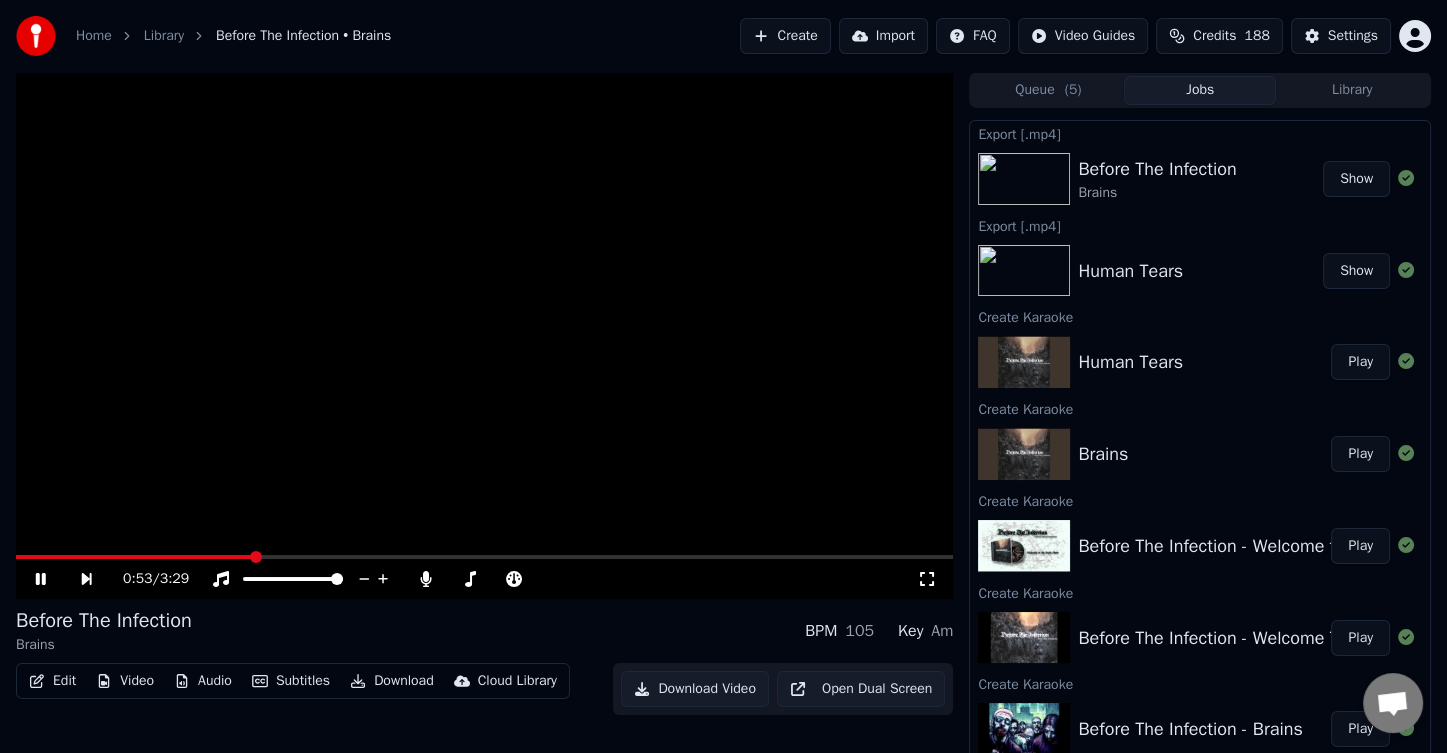 click on "Before The Infection Brains BPM 105 Key Am" at bounding box center [484, 631] 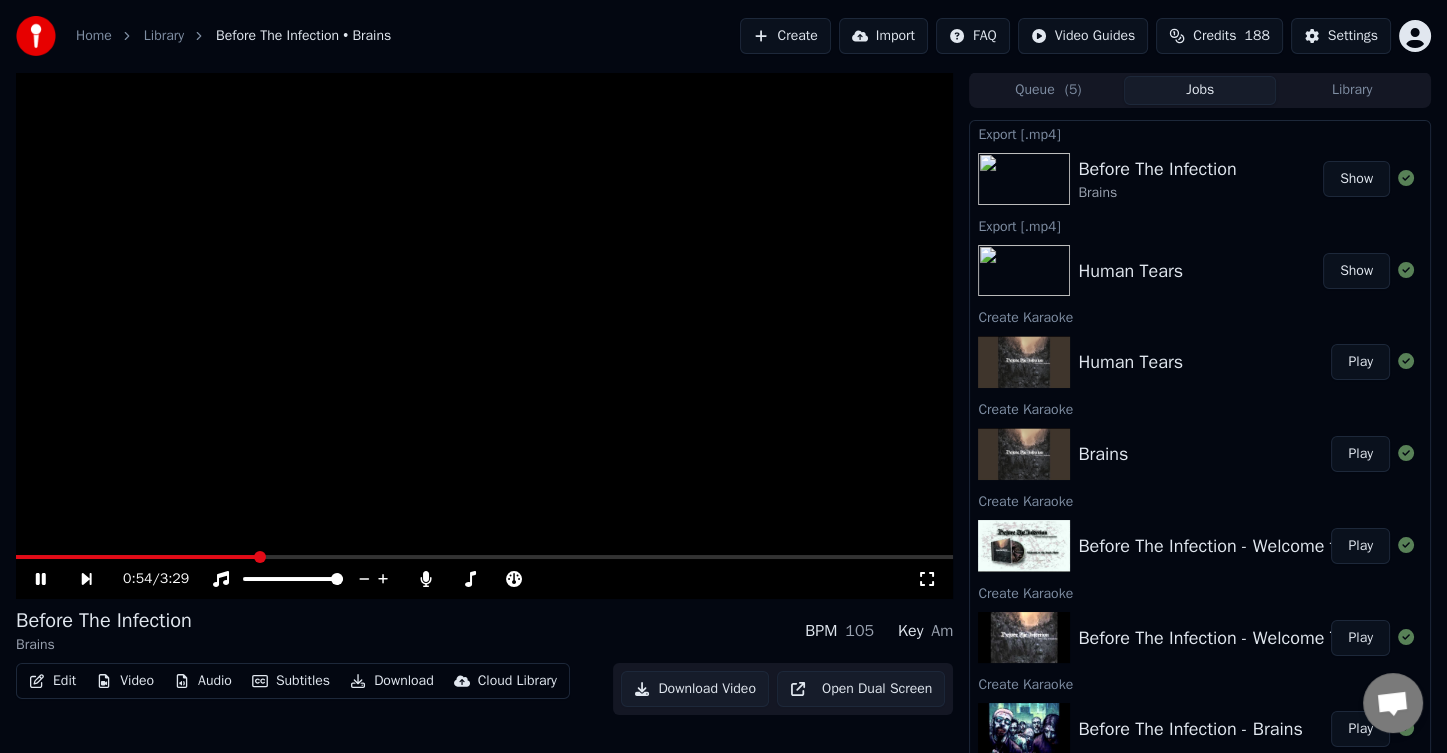 click at bounding box center [484, 557] 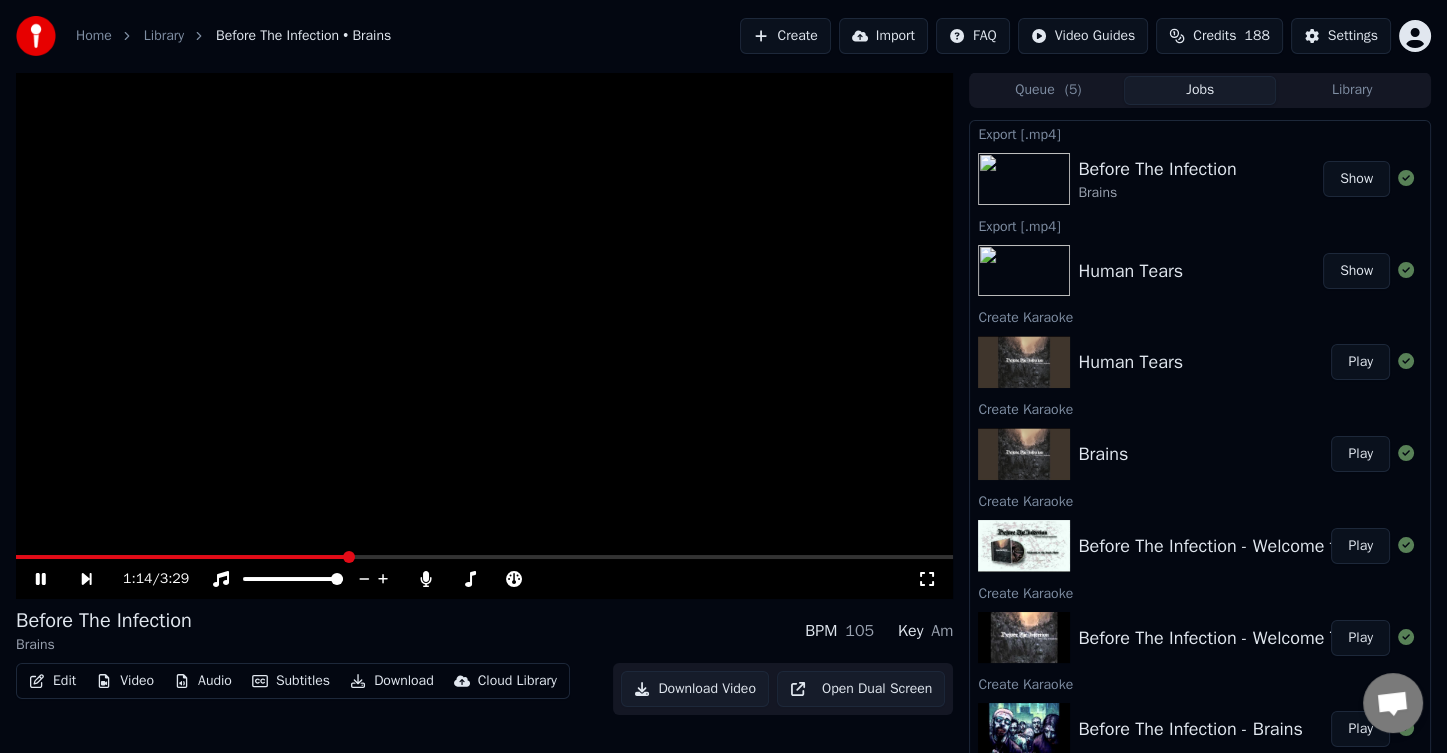 click at bounding box center [484, 557] 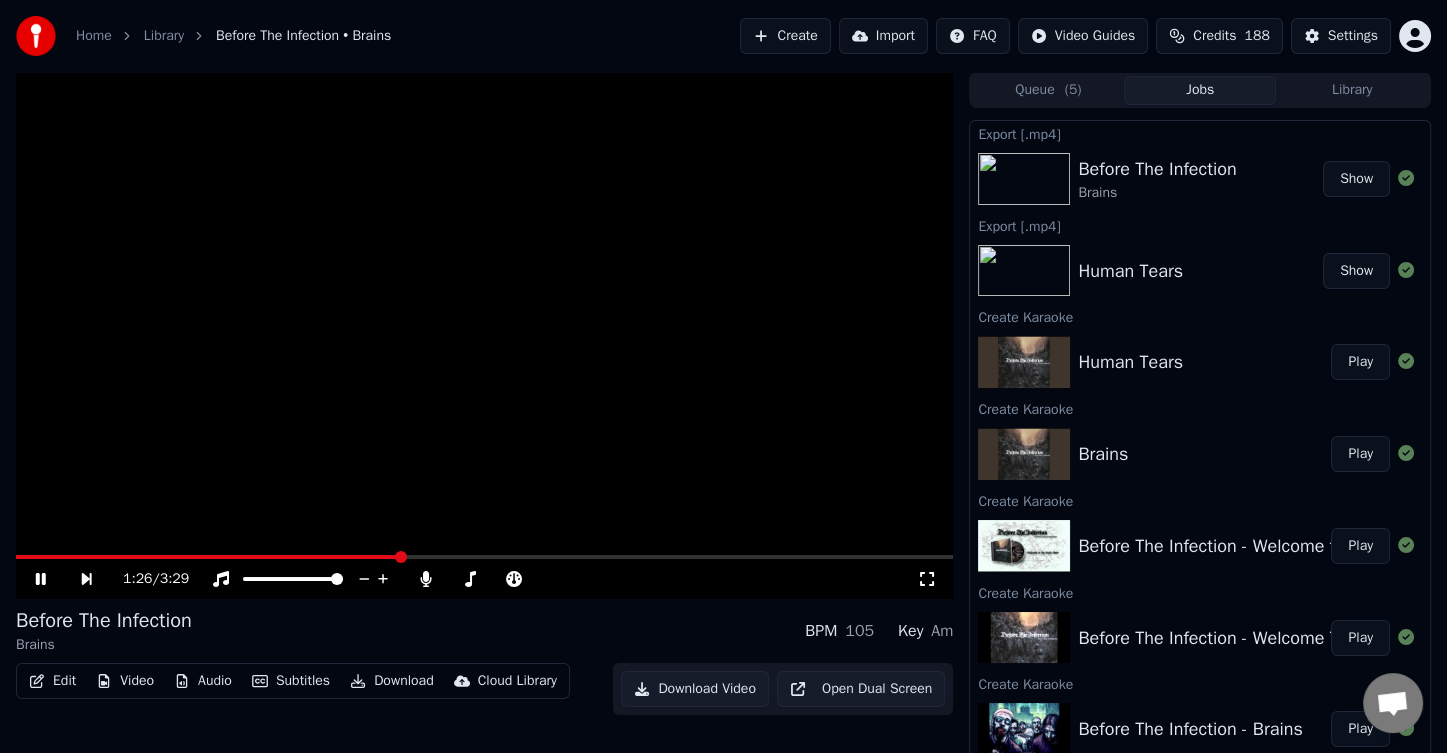 click at bounding box center [208, 557] 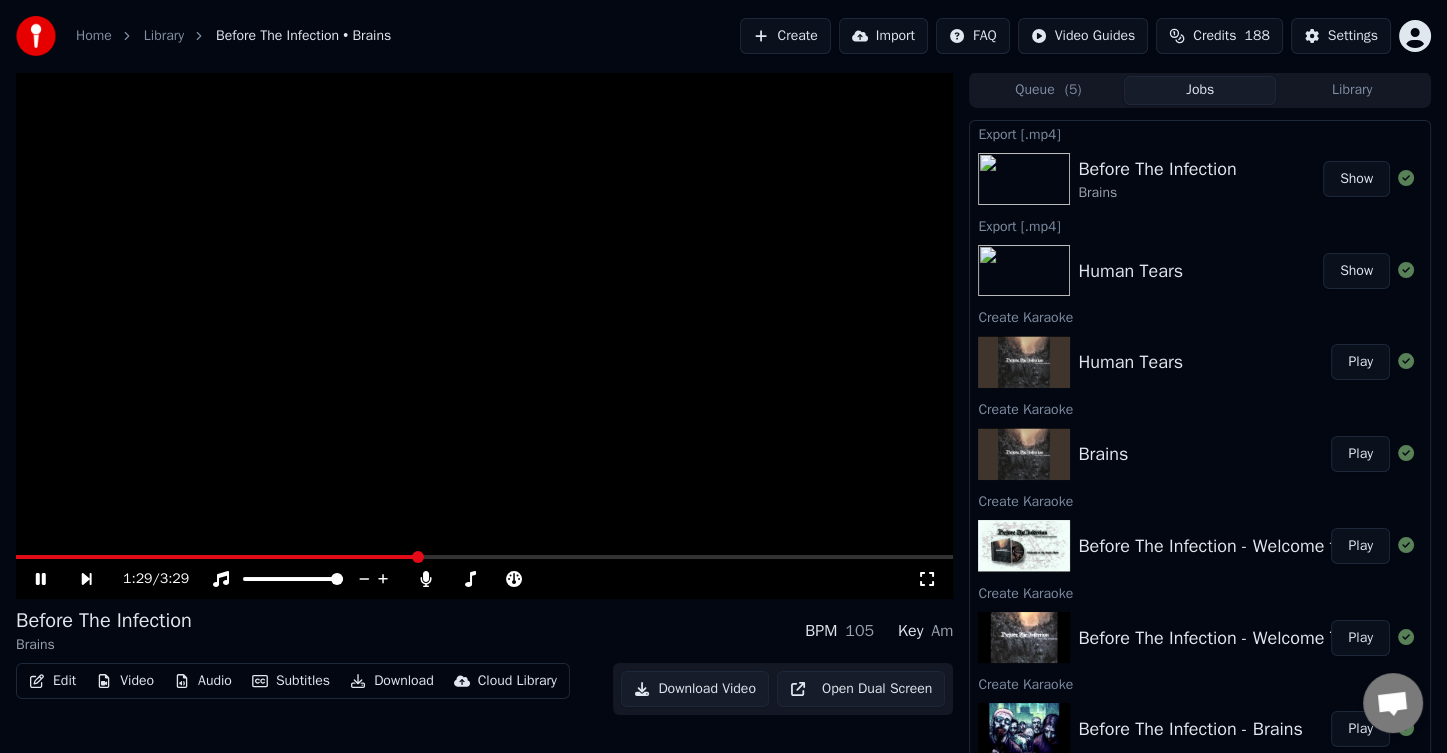 click at bounding box center (484, 557) 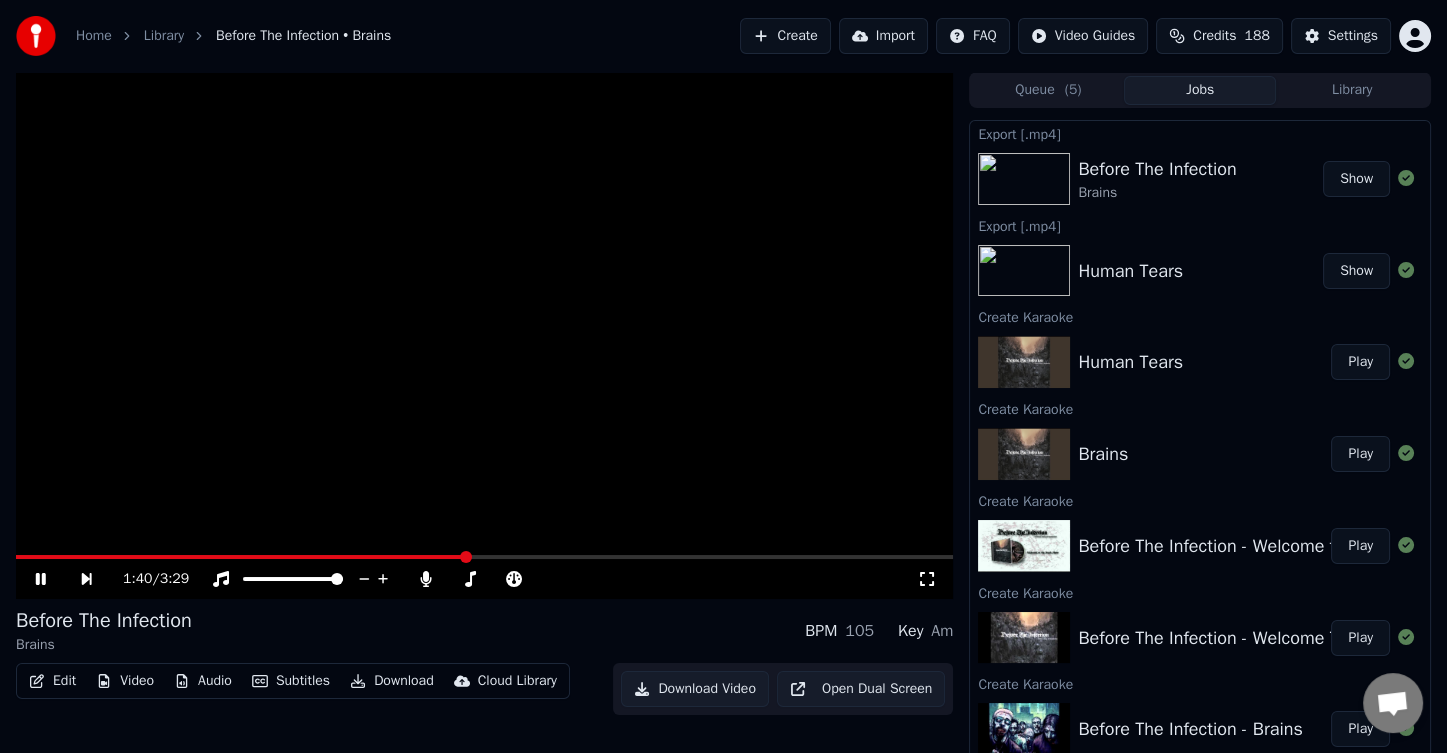 click at bounding box center (484, 335) 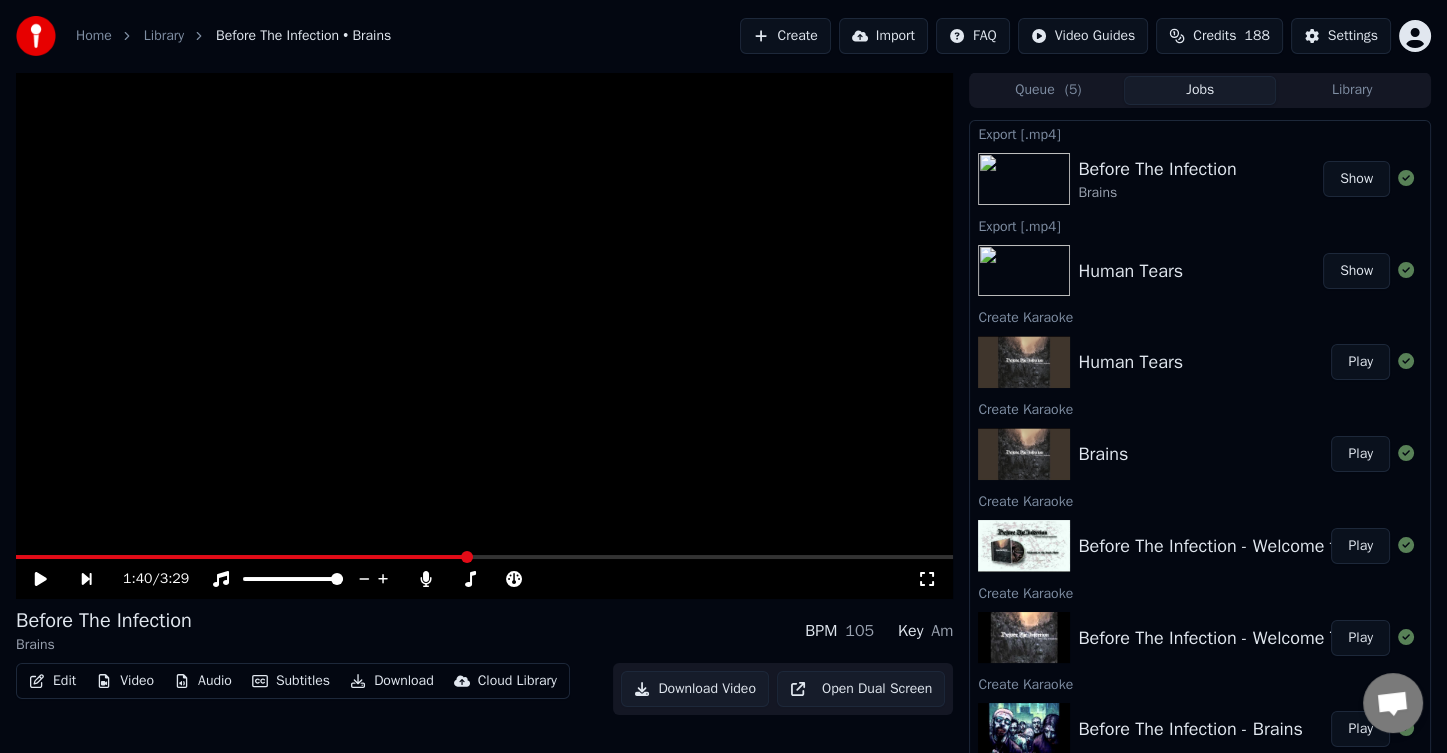 click at bounding box center (484, 335) 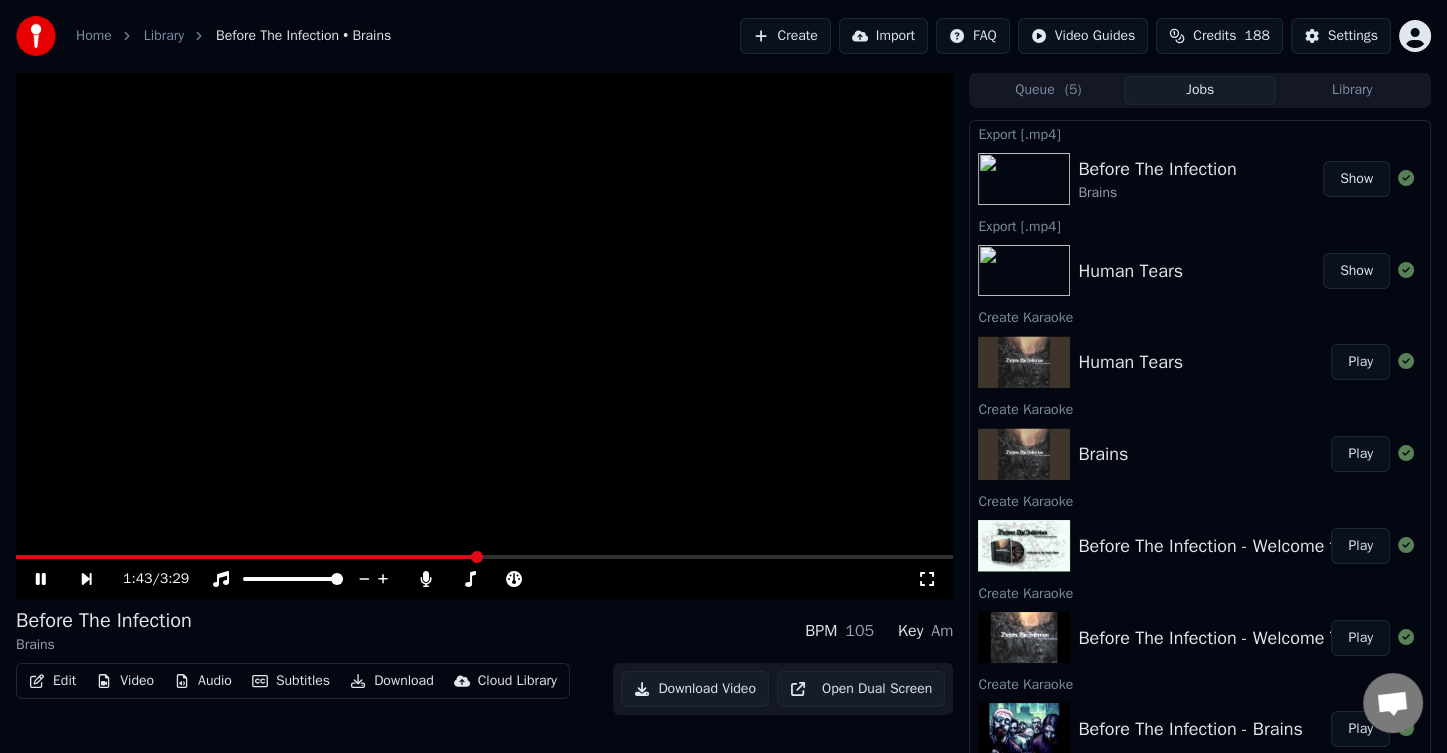 click at bounding box center [484, 557] 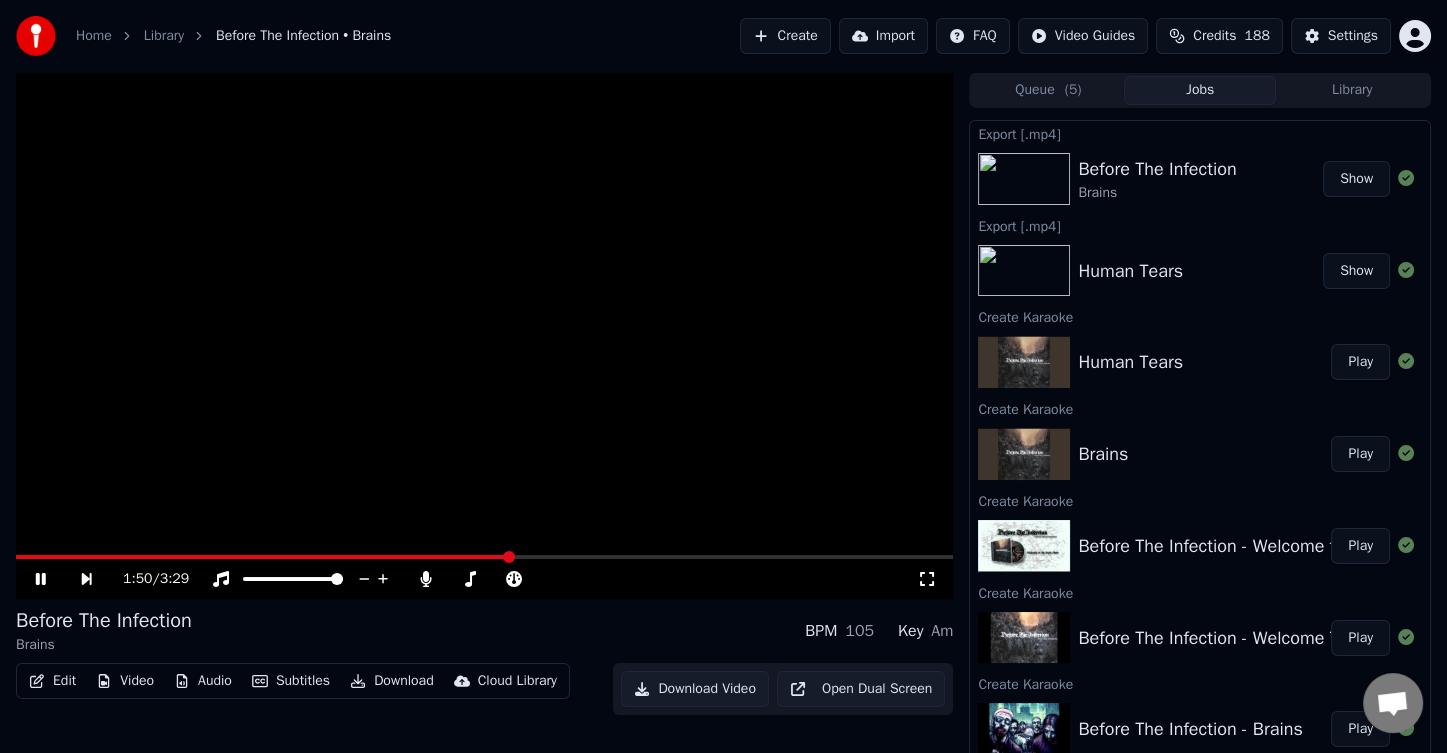 click at bounding box center [484, 557] 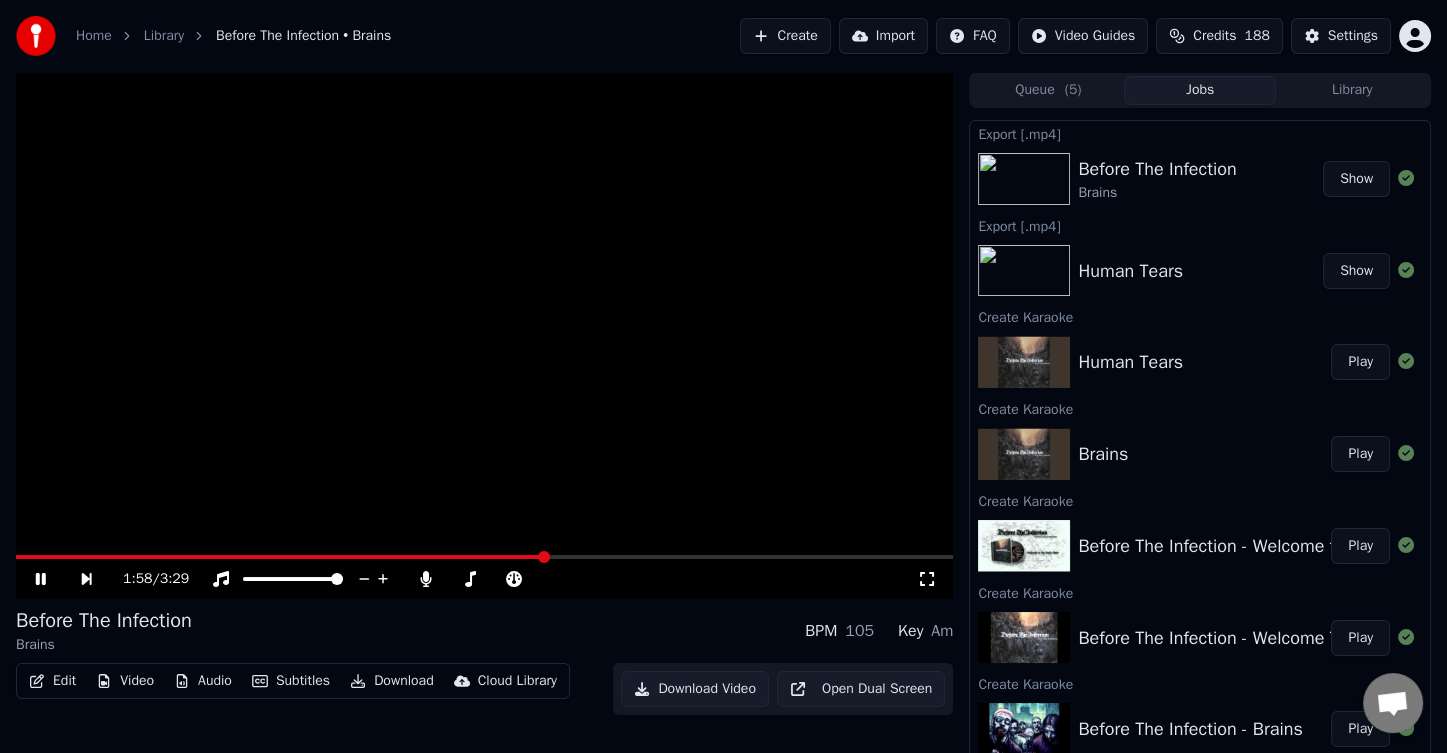 click at bounding box center [484, 557] 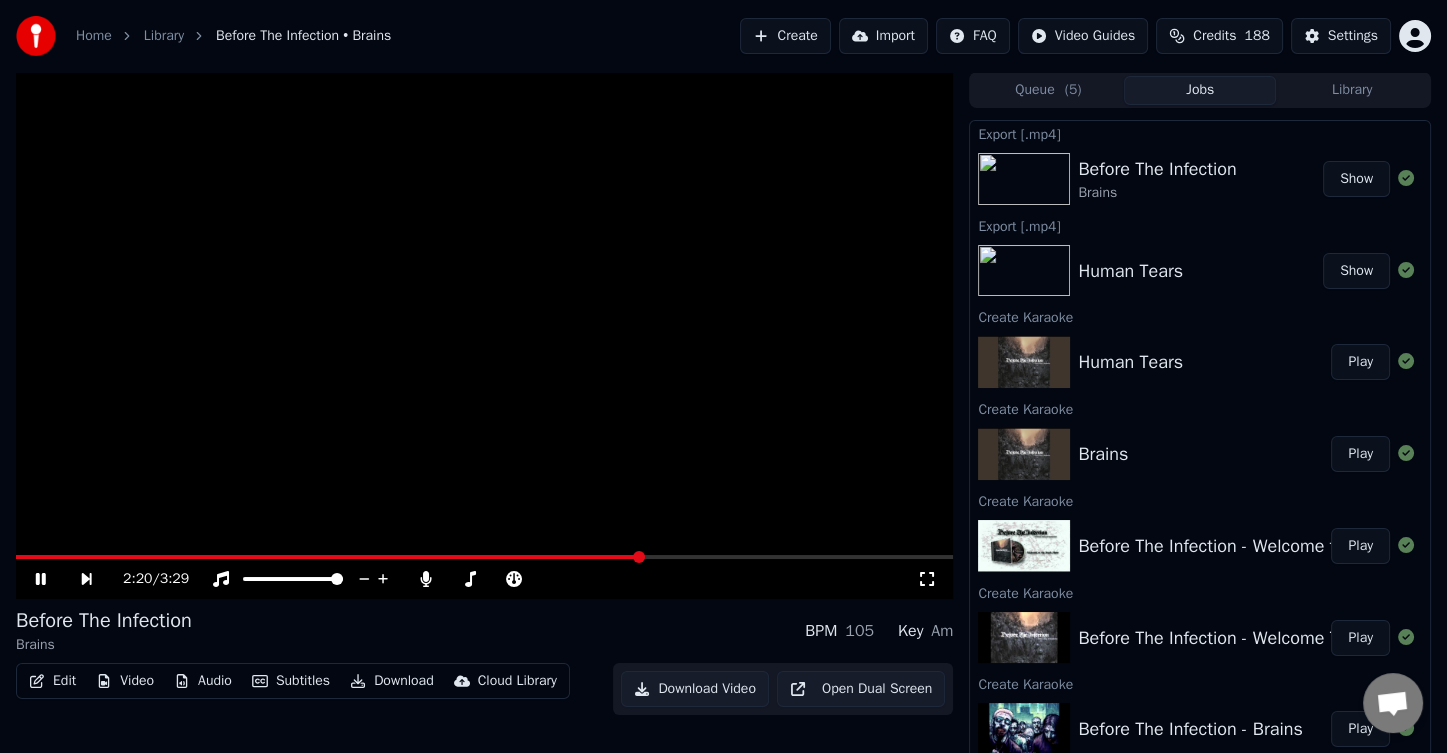 click at bounding box center [484, 557] 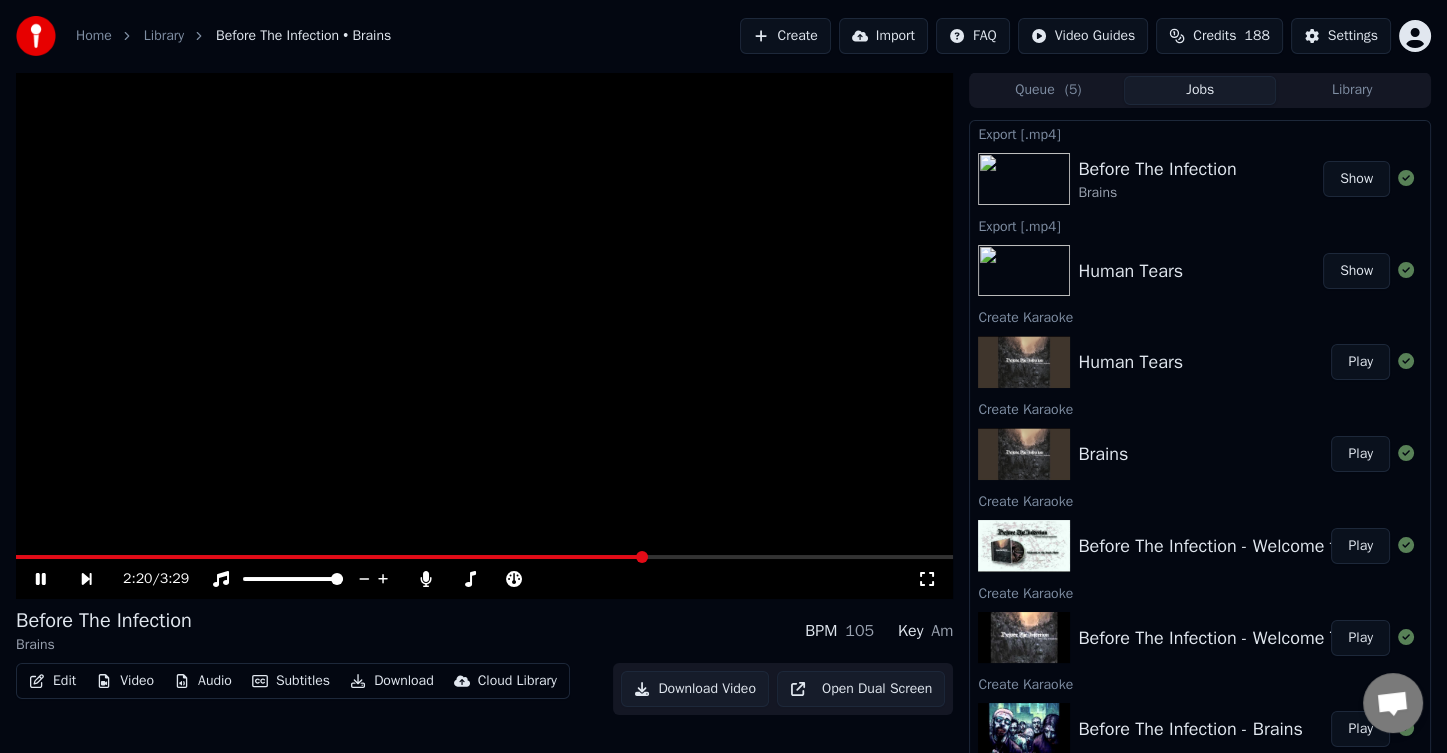click at bounding box center (484, 557) 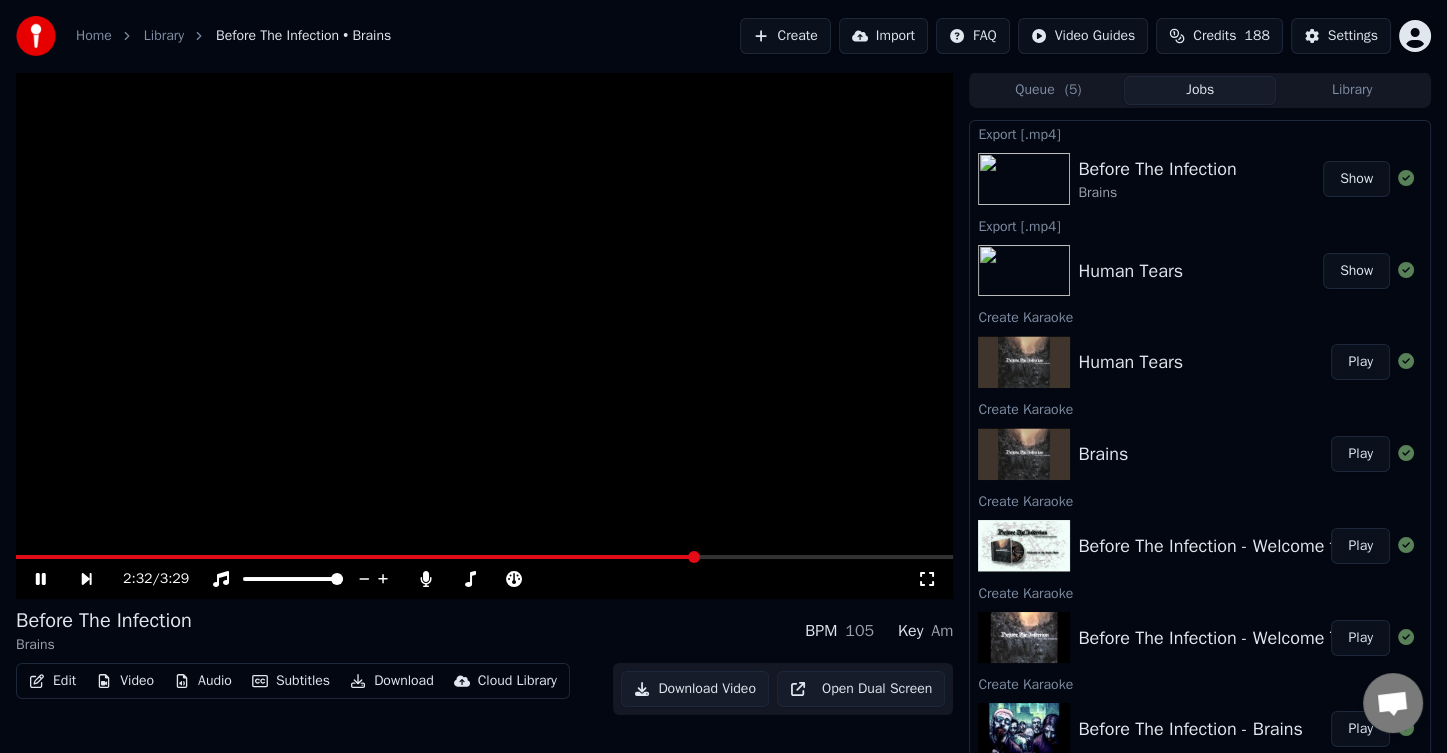 click at bounding box center (484, 557) 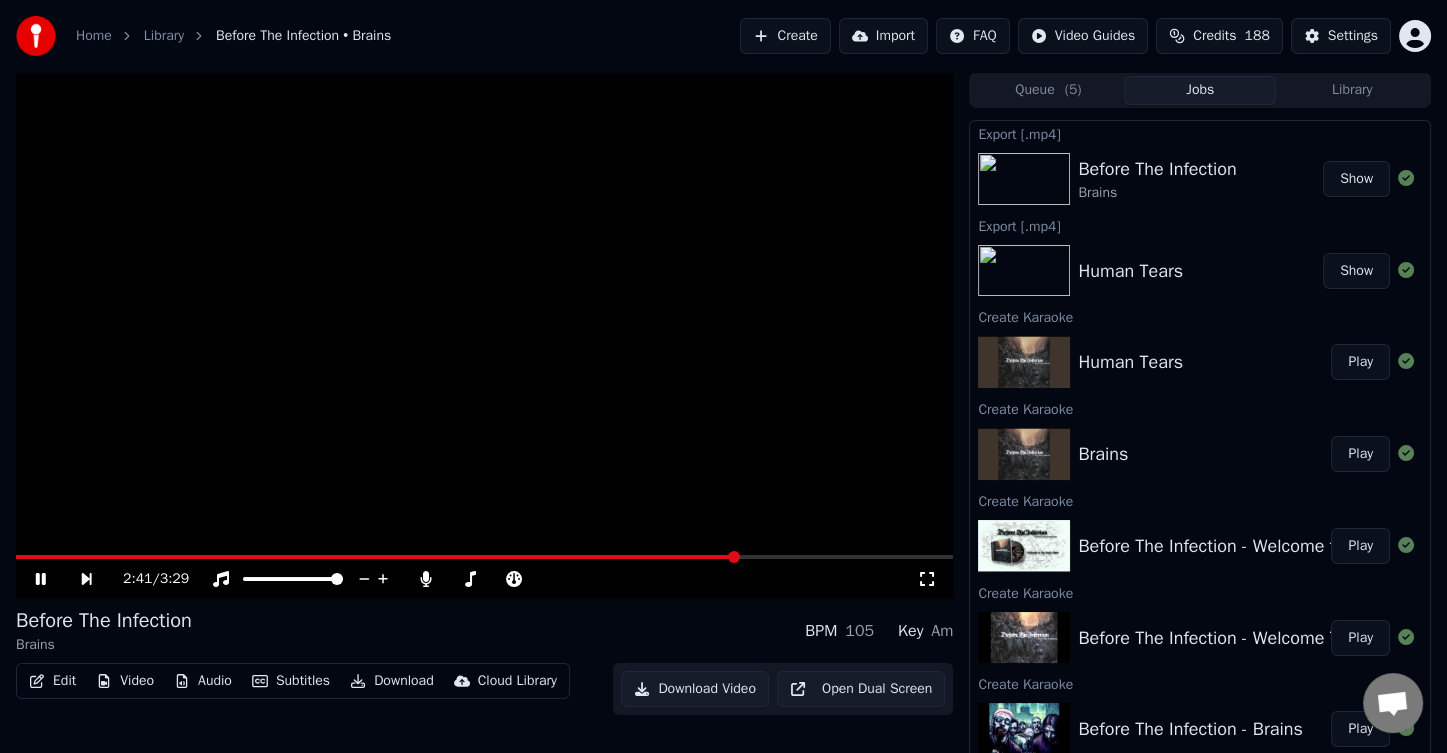 click at bounding box center (484, 557) 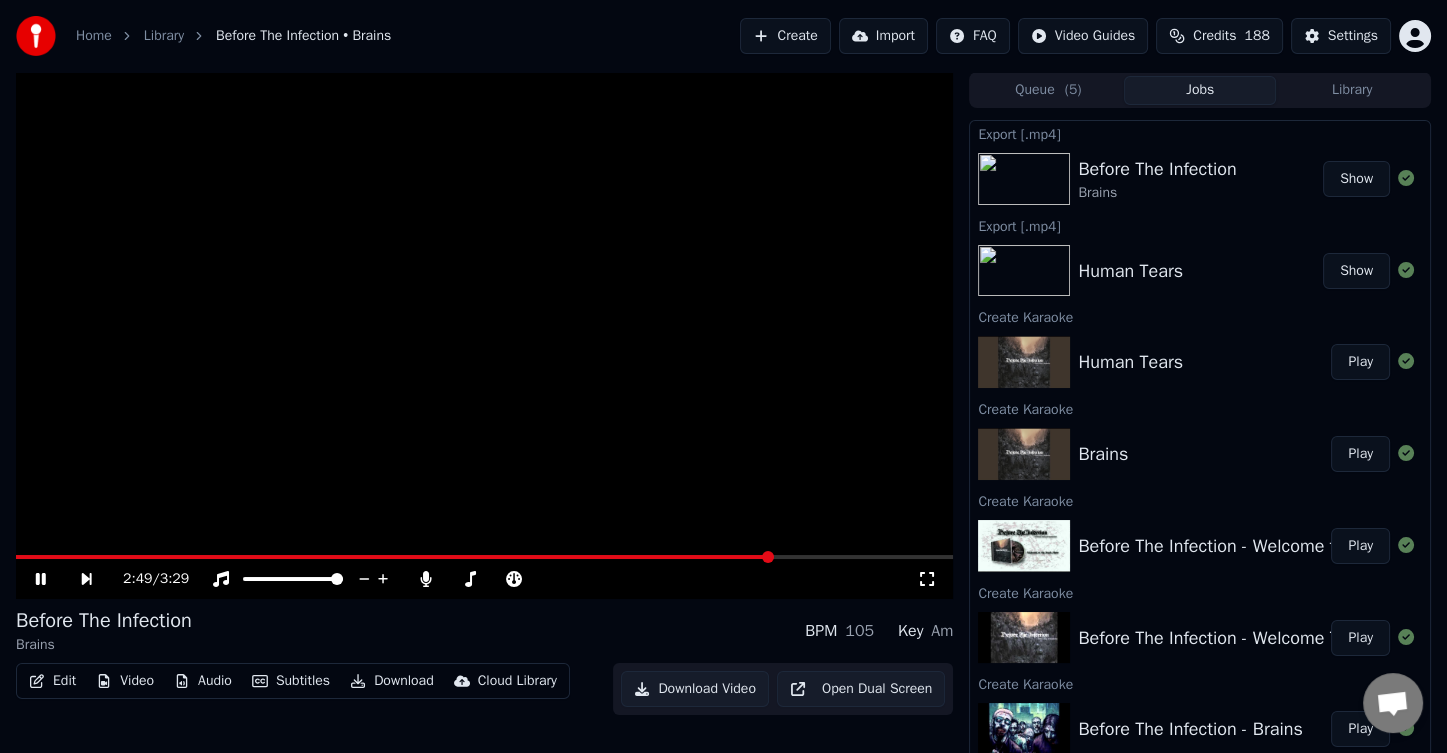 click at bounding box center (484, 557) 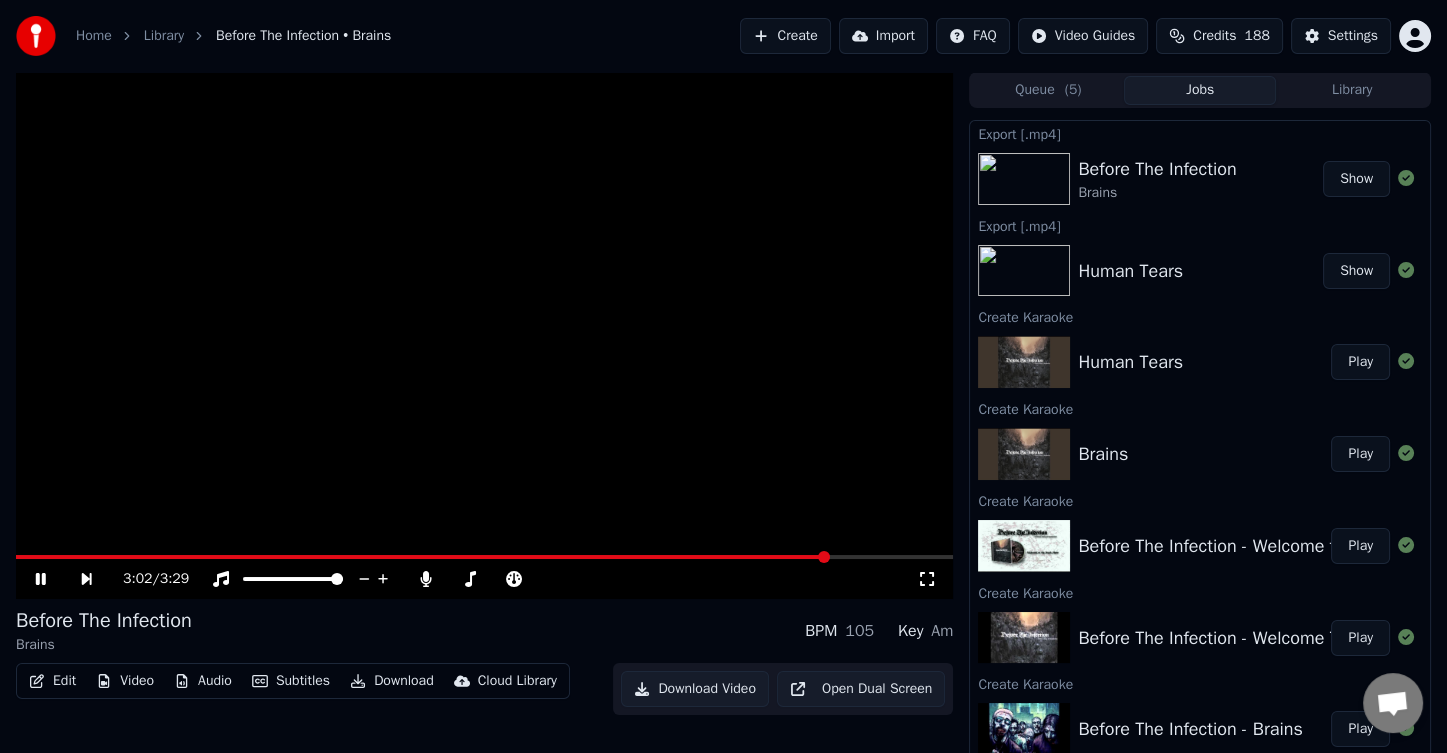 click at bounding box center [484, 557] 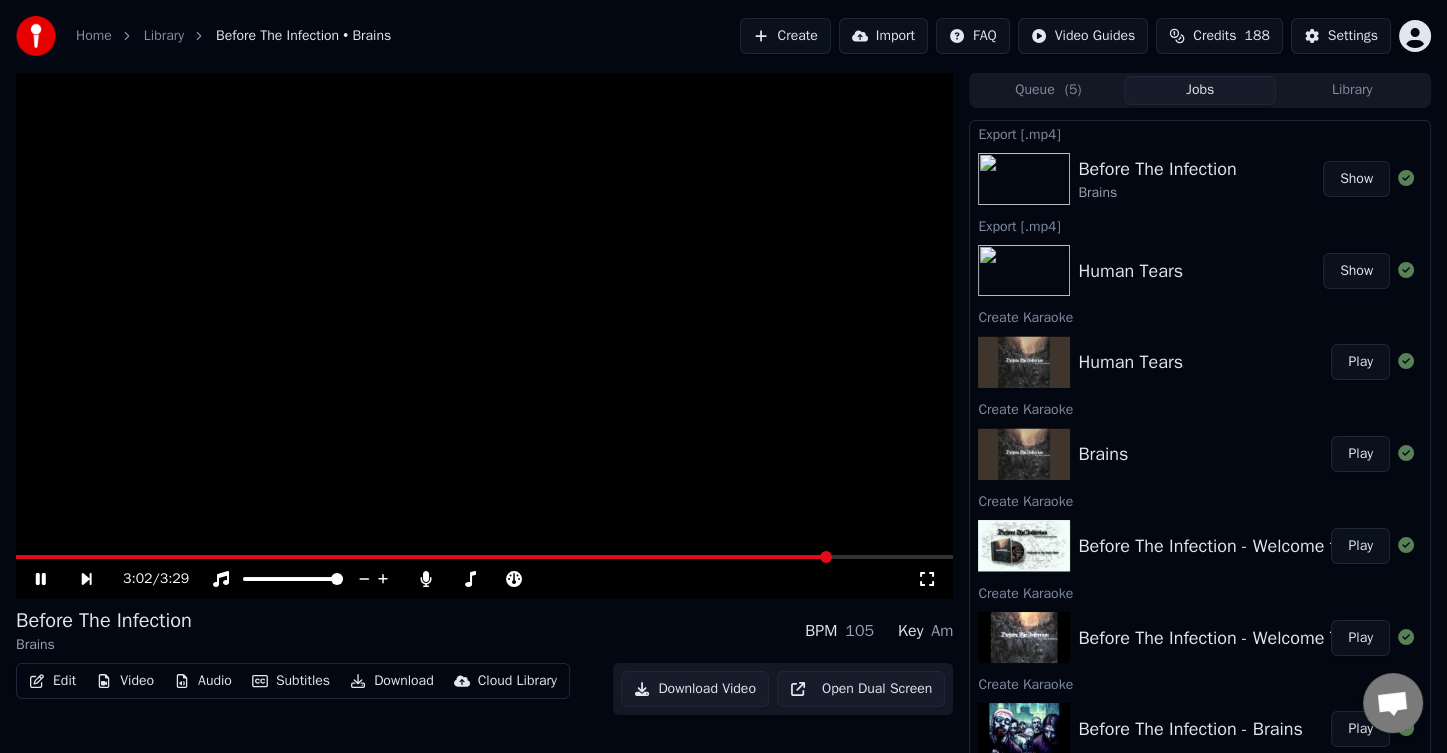 click at bounding box center [484, 557] 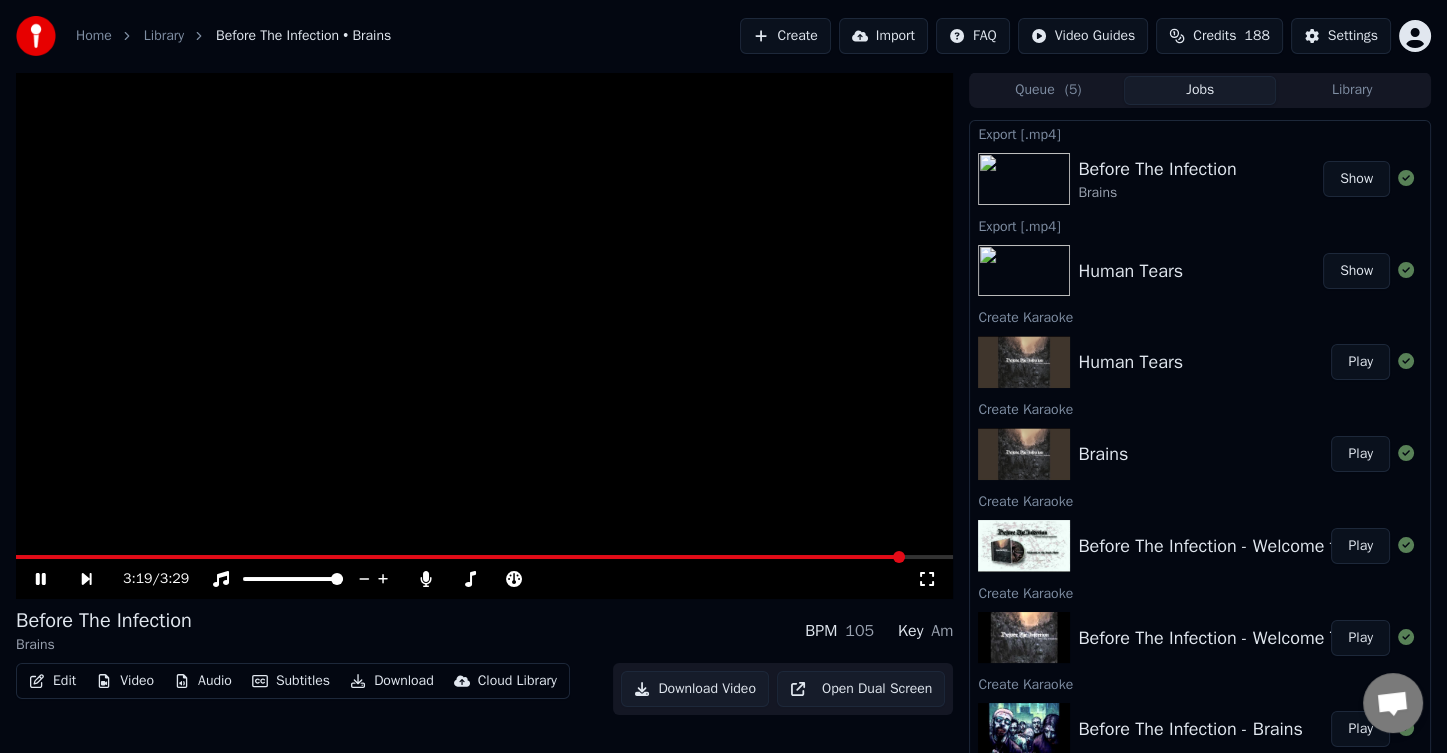 click at bounding box center [484, 557] 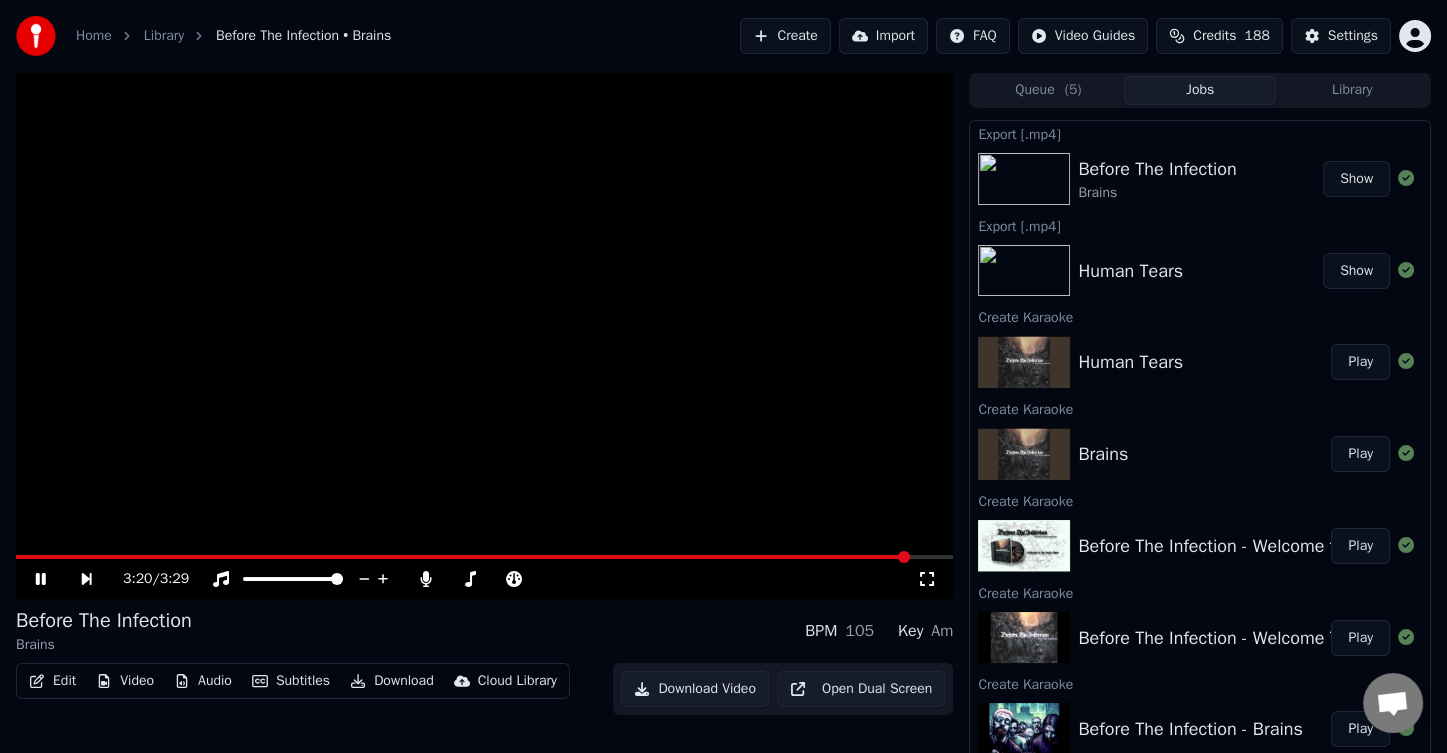 scroll, scrollTop: 4, scrollLeft: 0, axis: vertical 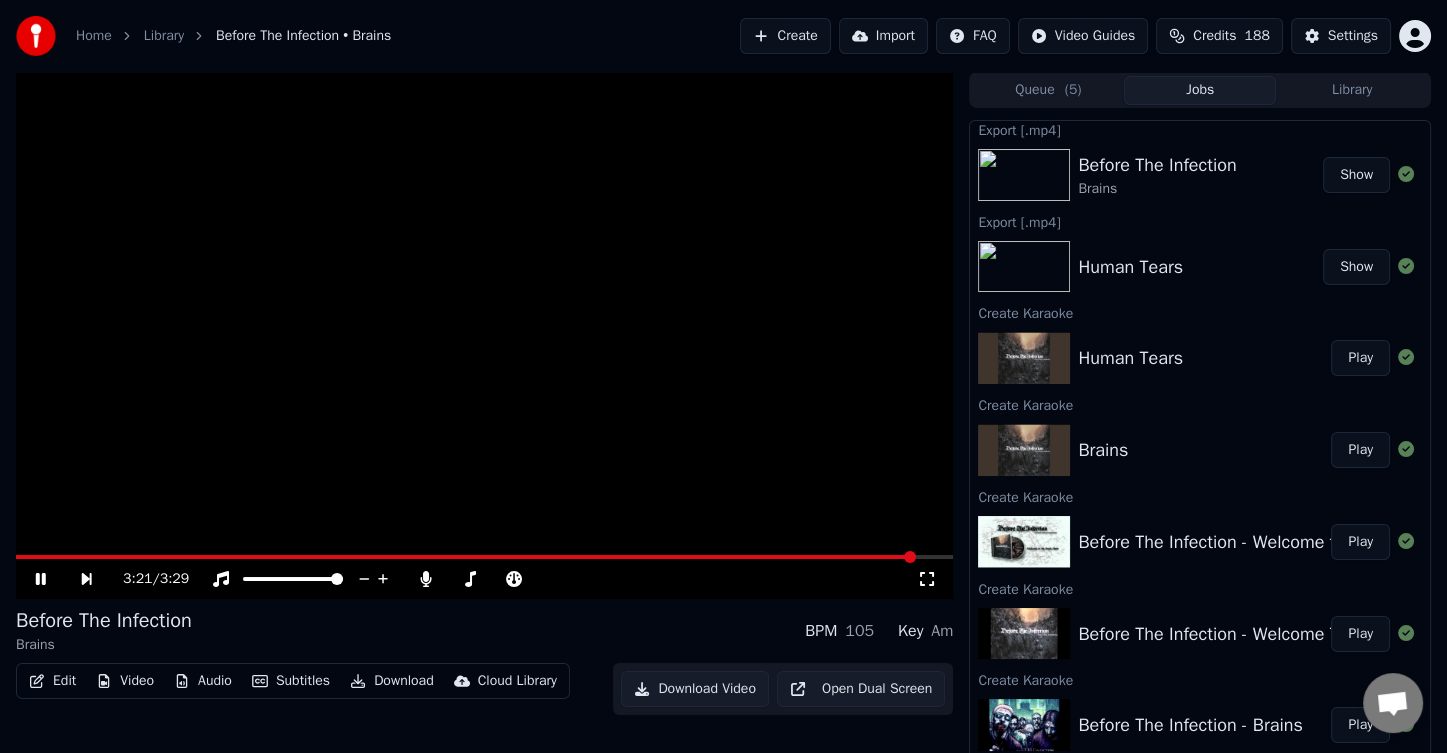 click on "Play" at bounding box center [1360, 358] 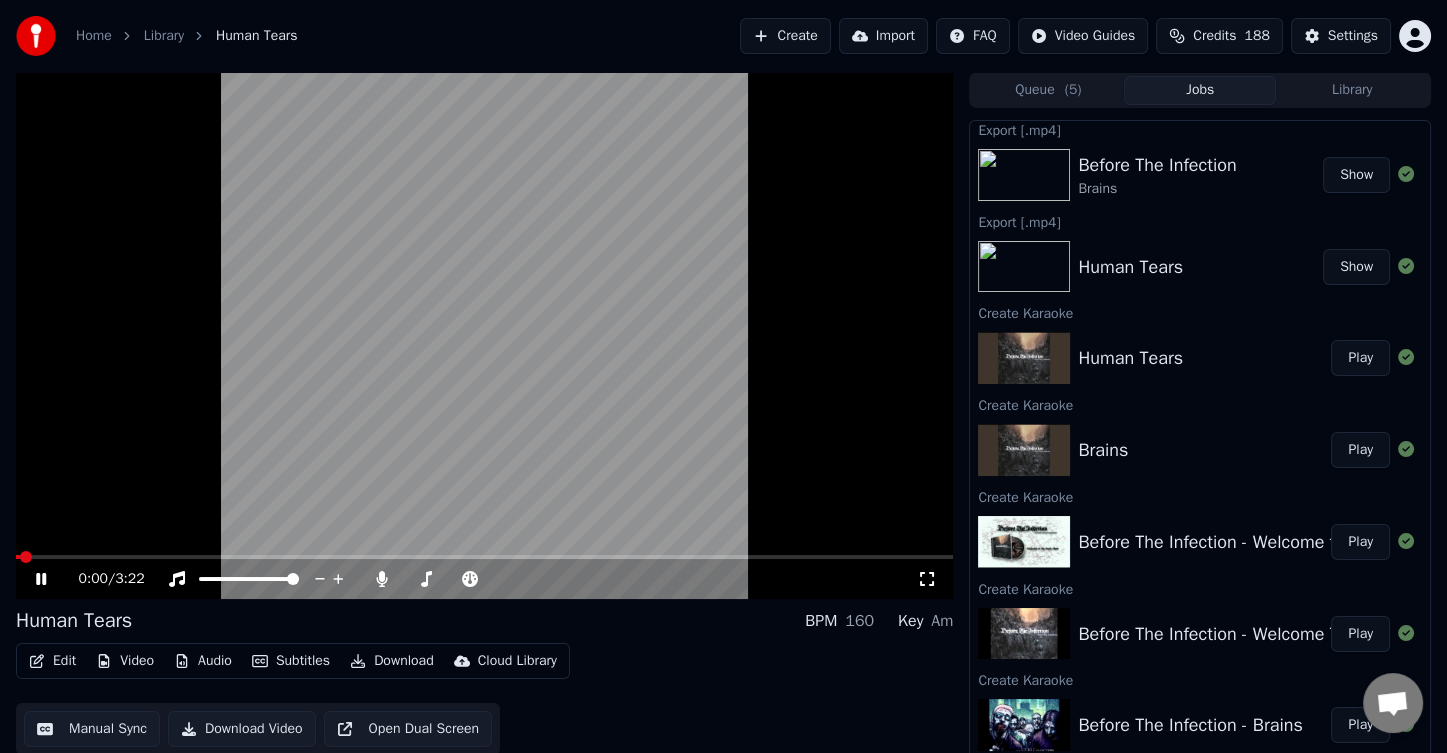 click on "0:00  /  3:22" at bounding box center (484, 579) 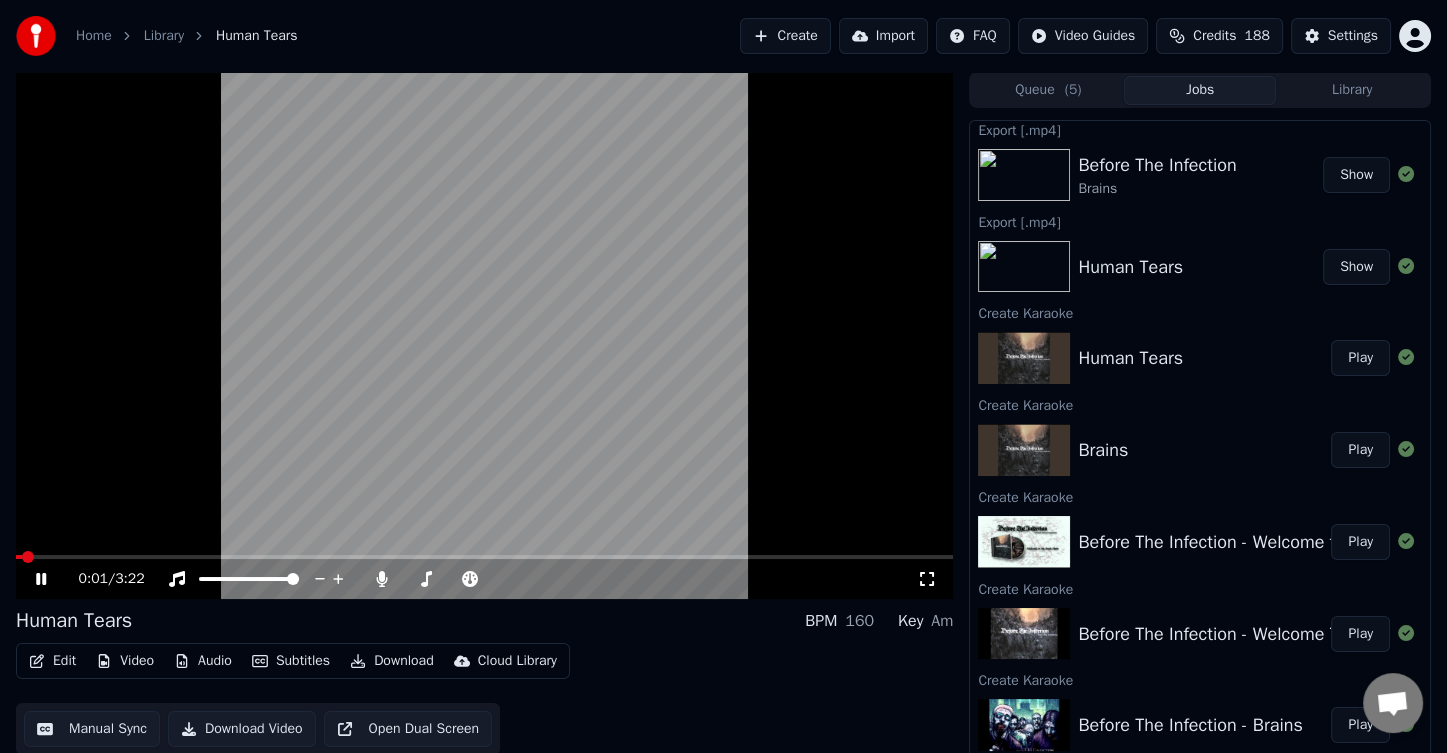click at bounding box center (484, 557) 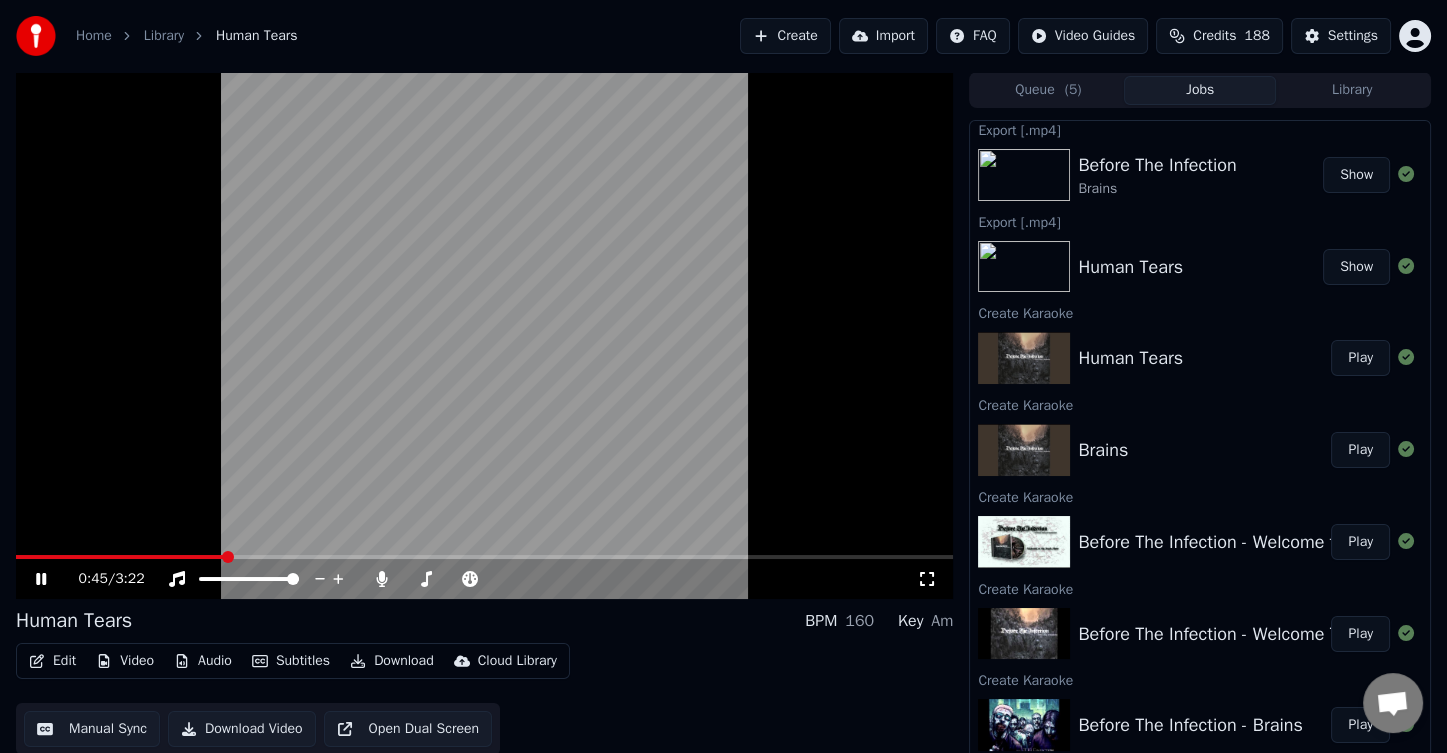 click at bounding box center (484, 557) 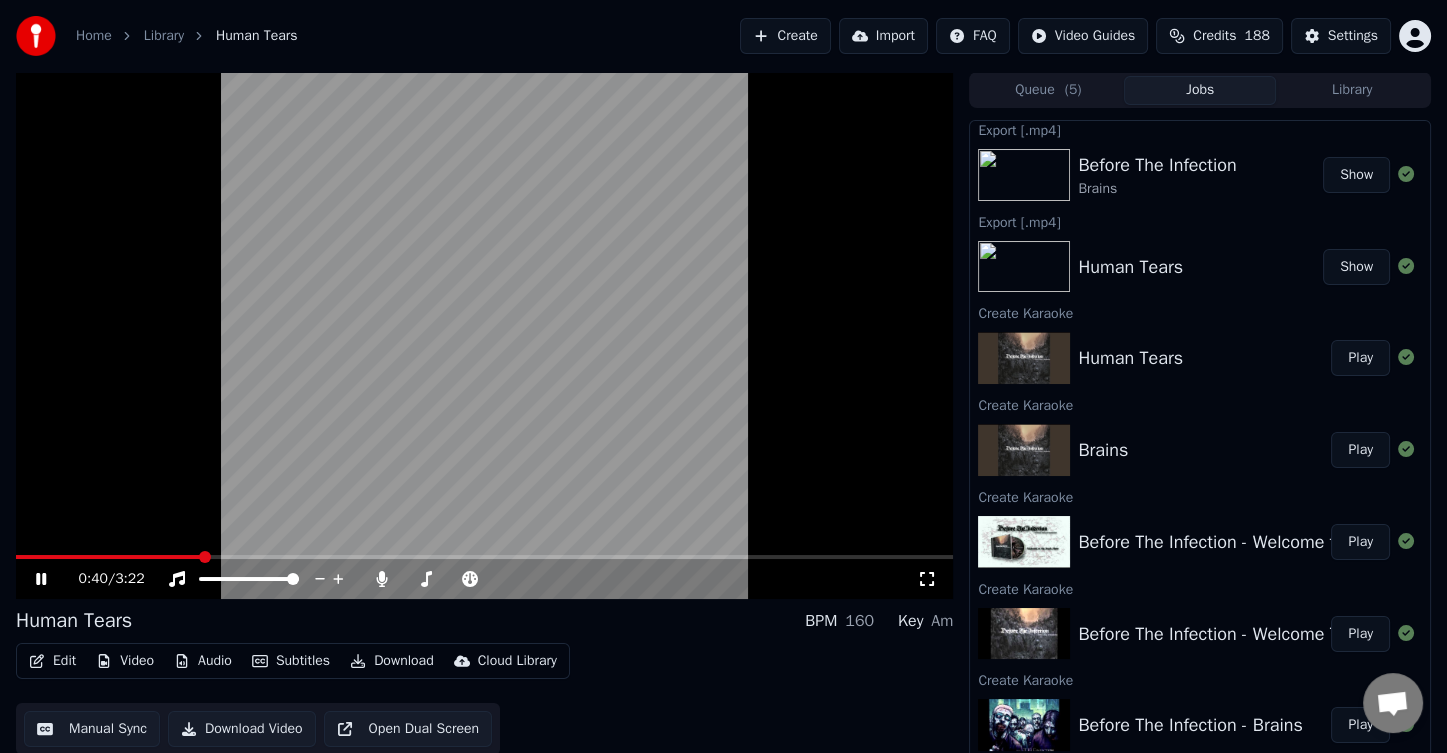 click at bounding box center (108, 557) 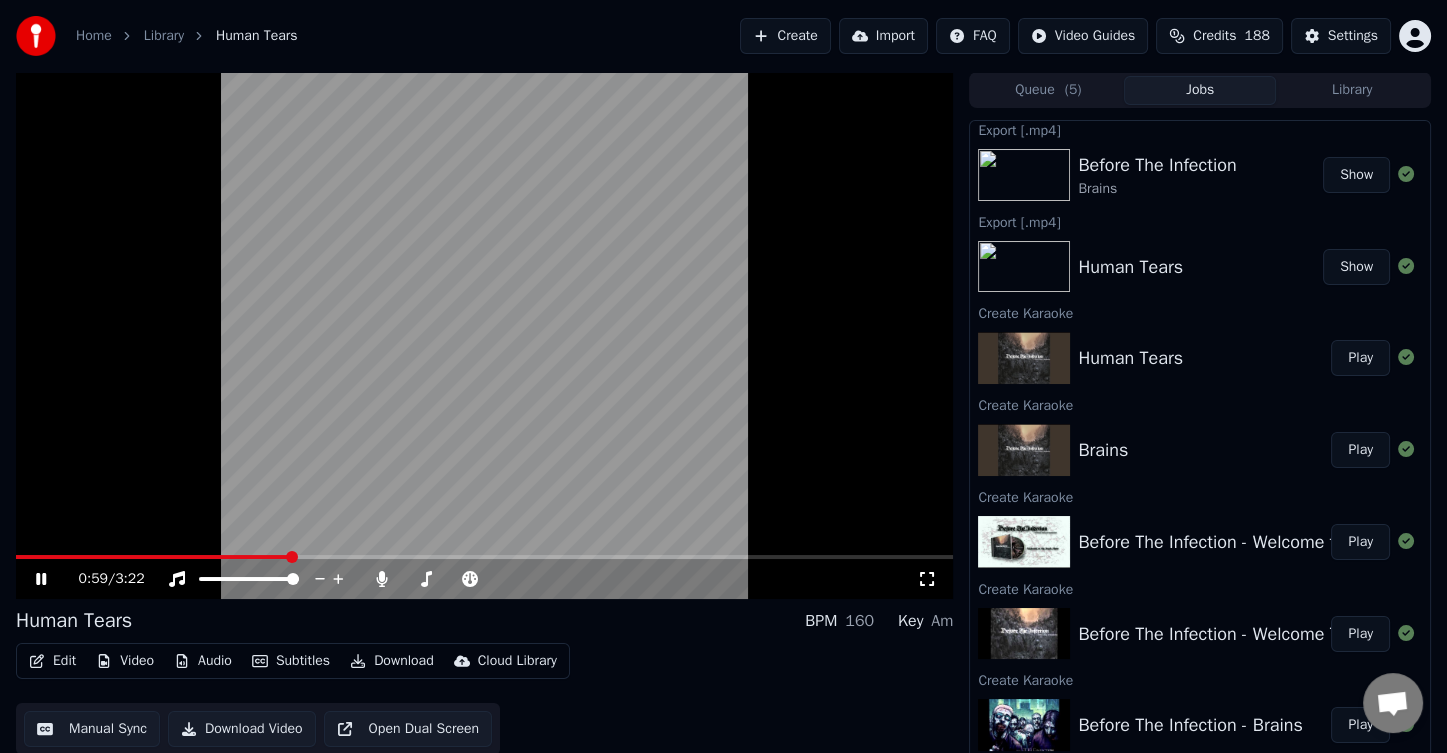 click at bounding box center (484, 557) 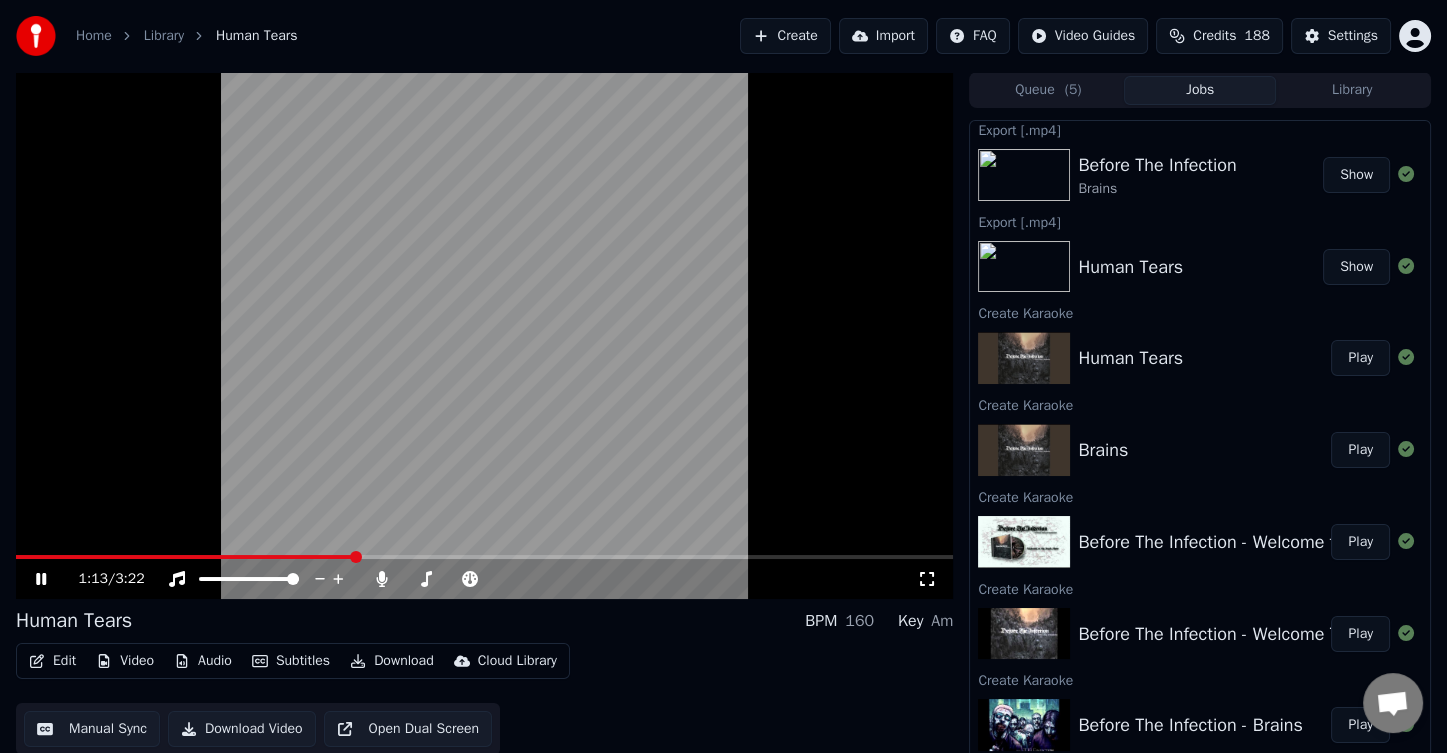 click at bounding box center (484, 557) 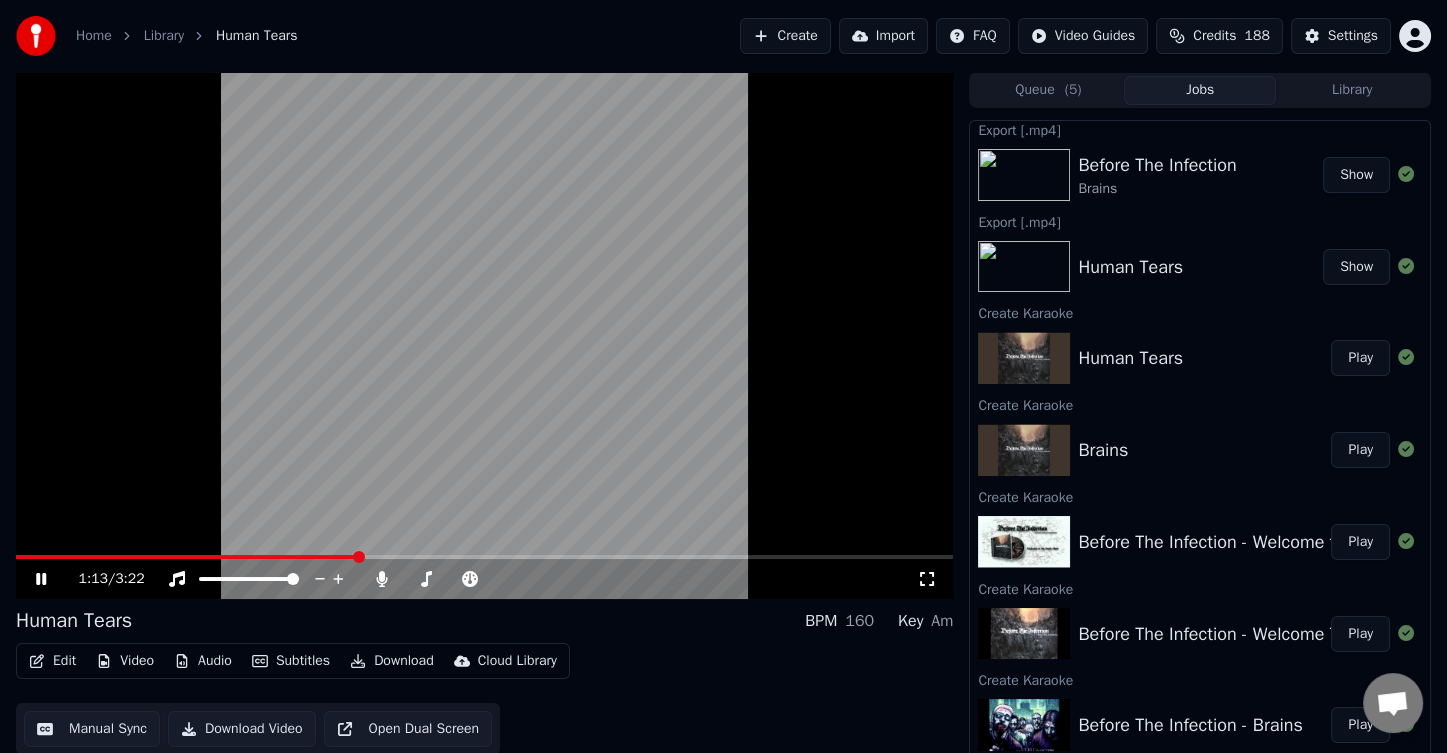 click at bounding box center (484, 557) 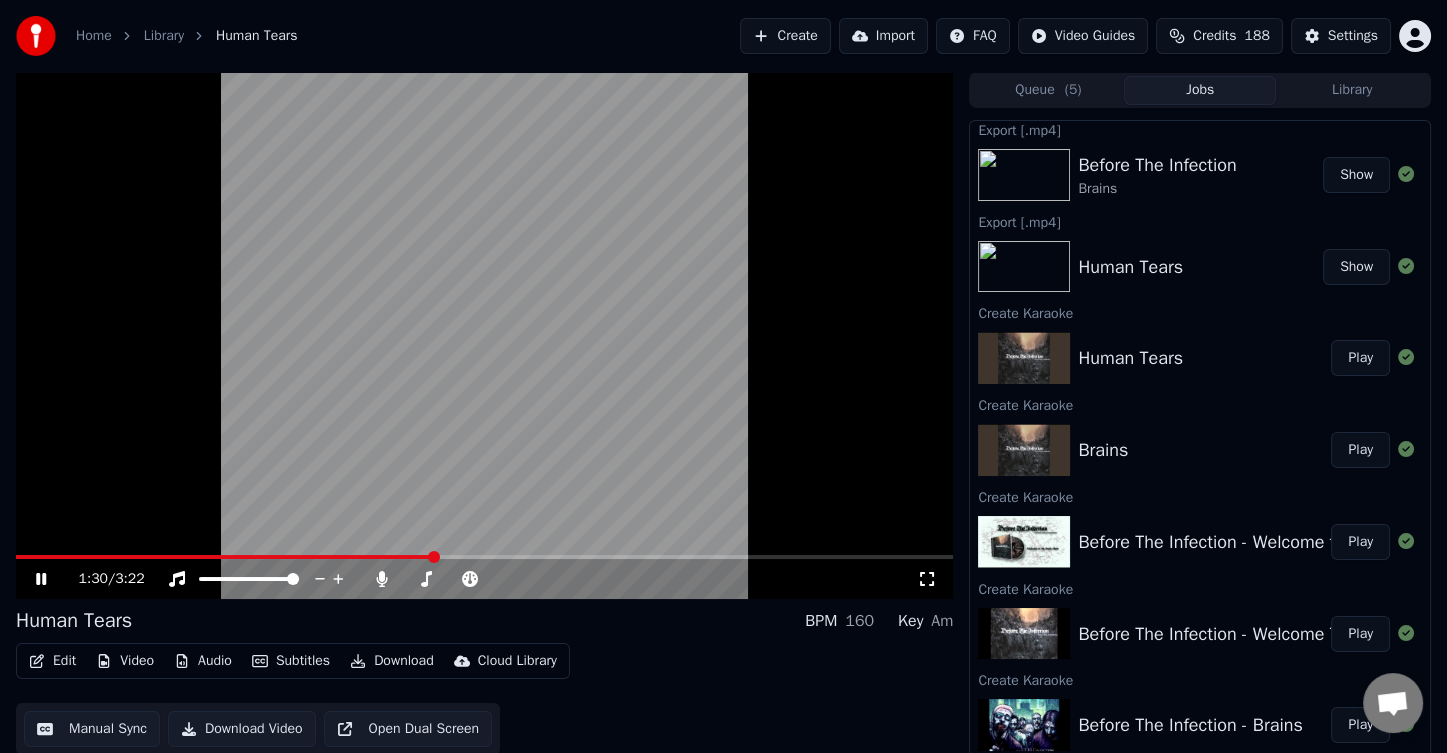 click at bounding box center [484, 557] 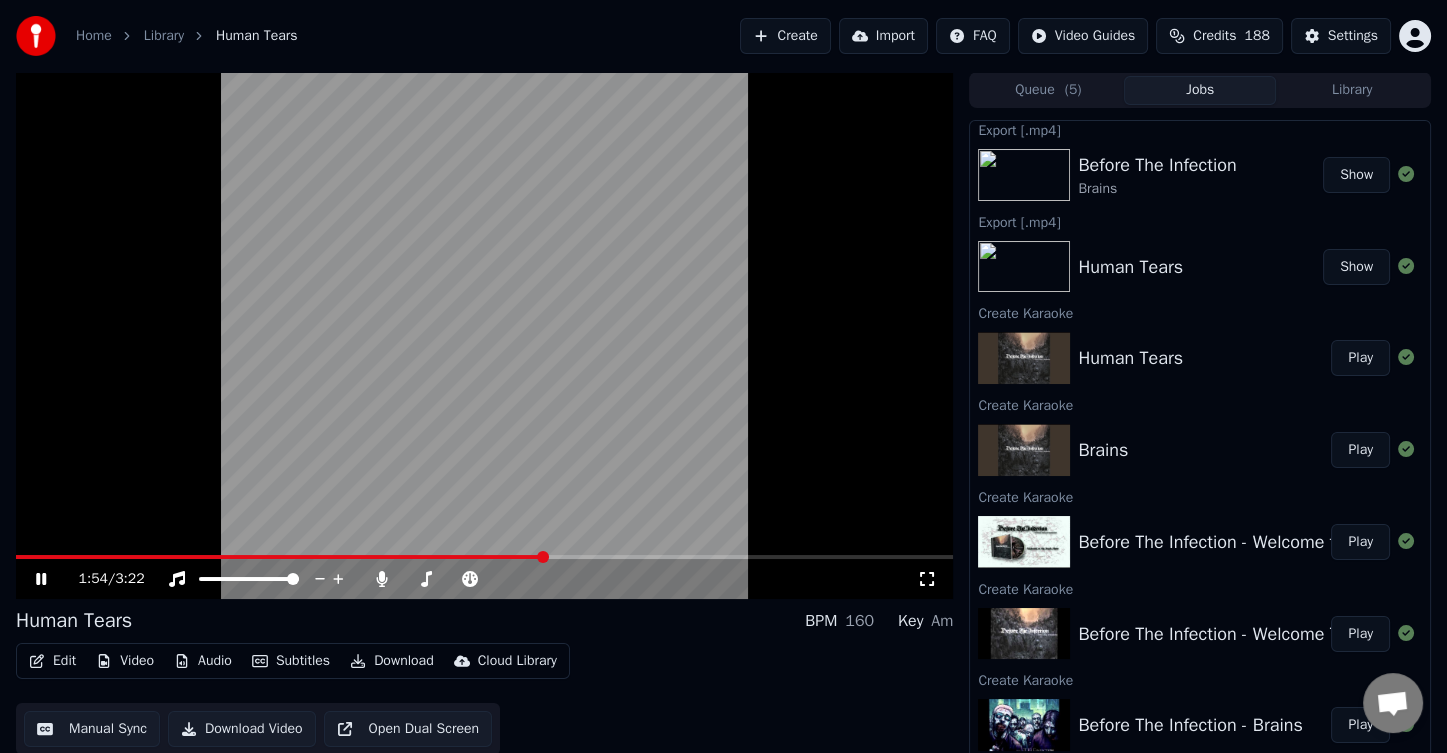 click at bounding box center (484, 557) 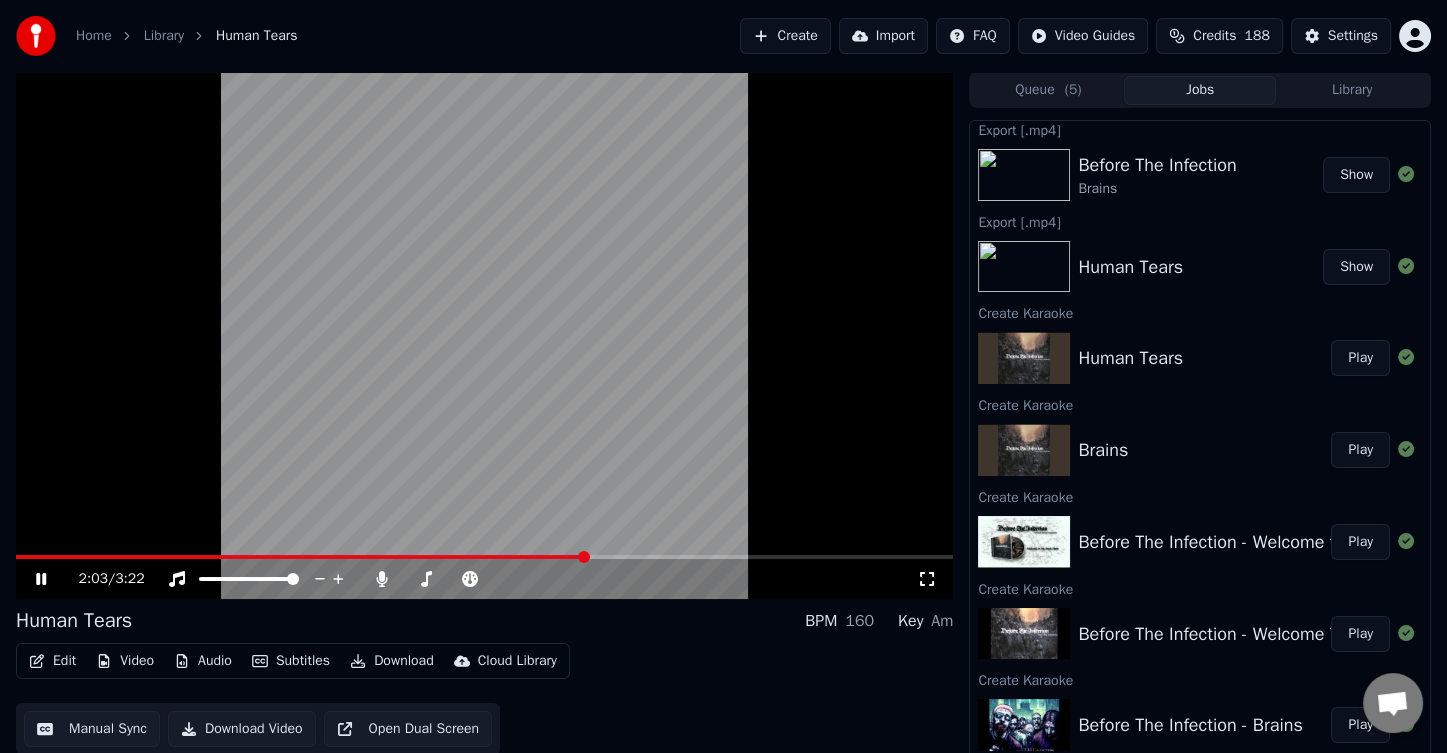 click at bounding box center [484, 557] 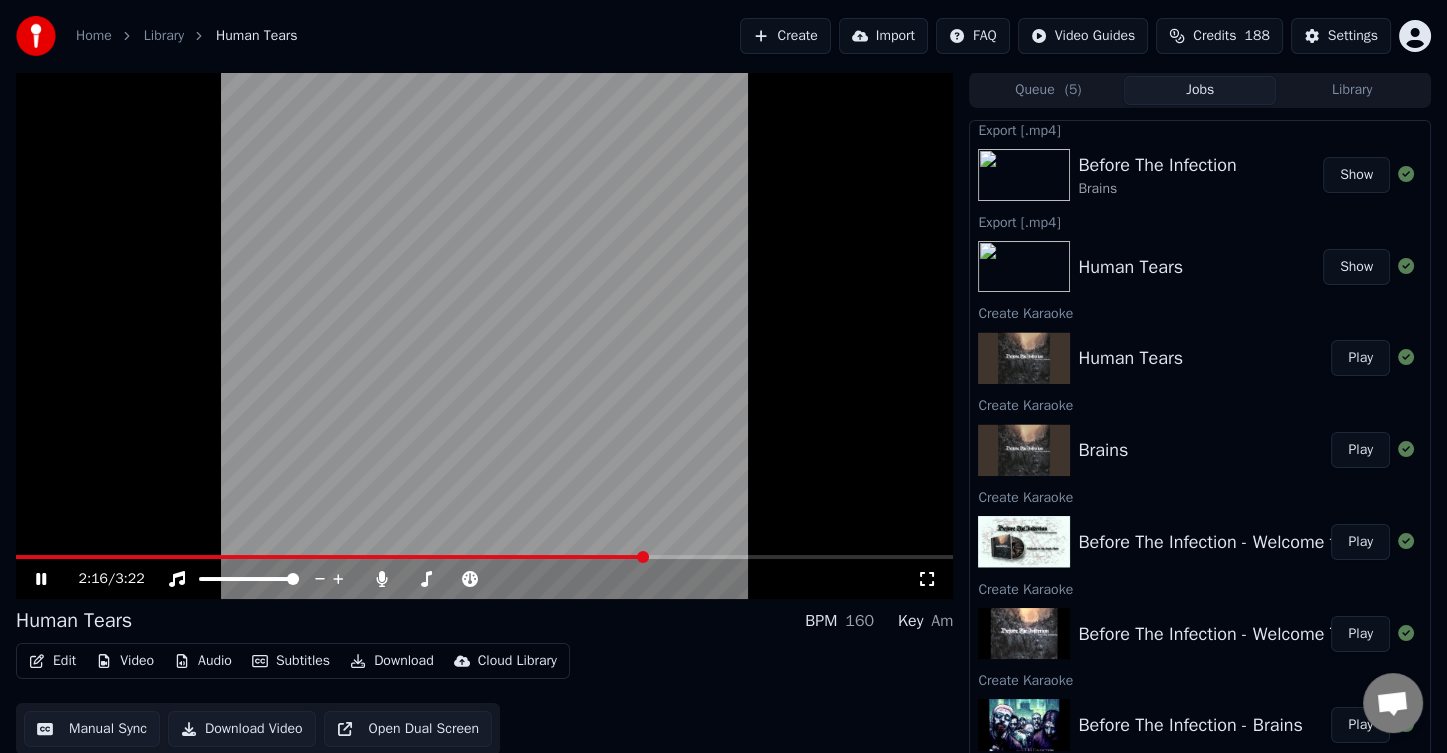 click at bounding box center (484, 557) 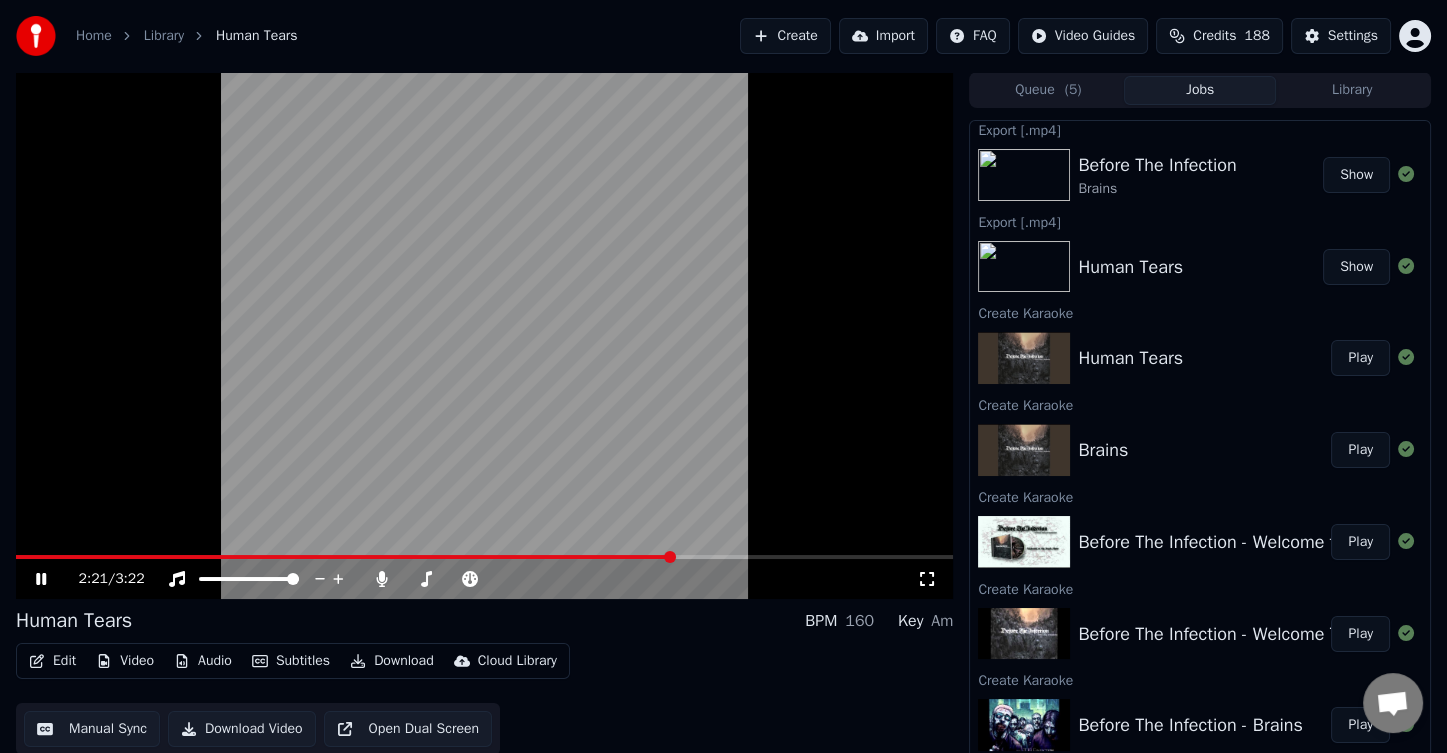 click on "Play" at bounding box center [1360, 542] 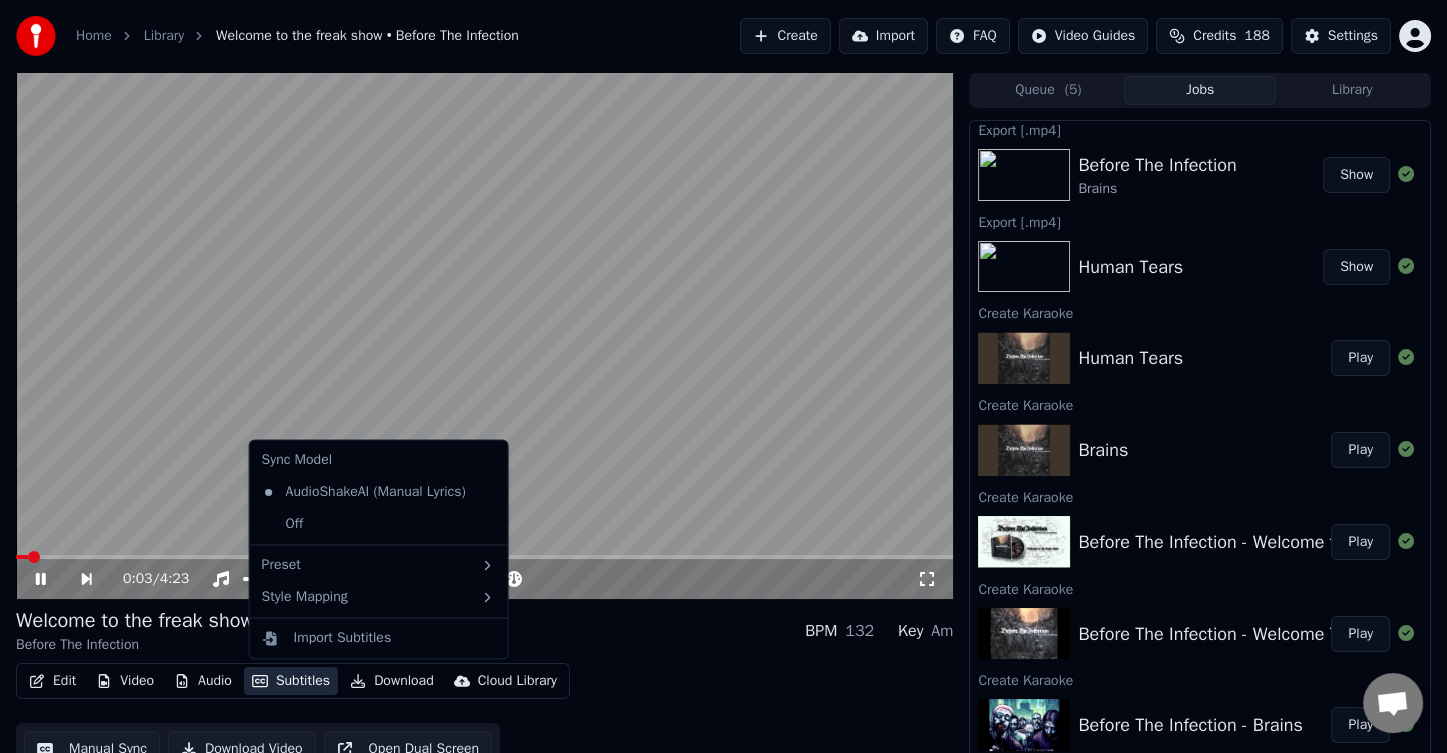 click on "Subtitles" at bounding box center [291, 681] 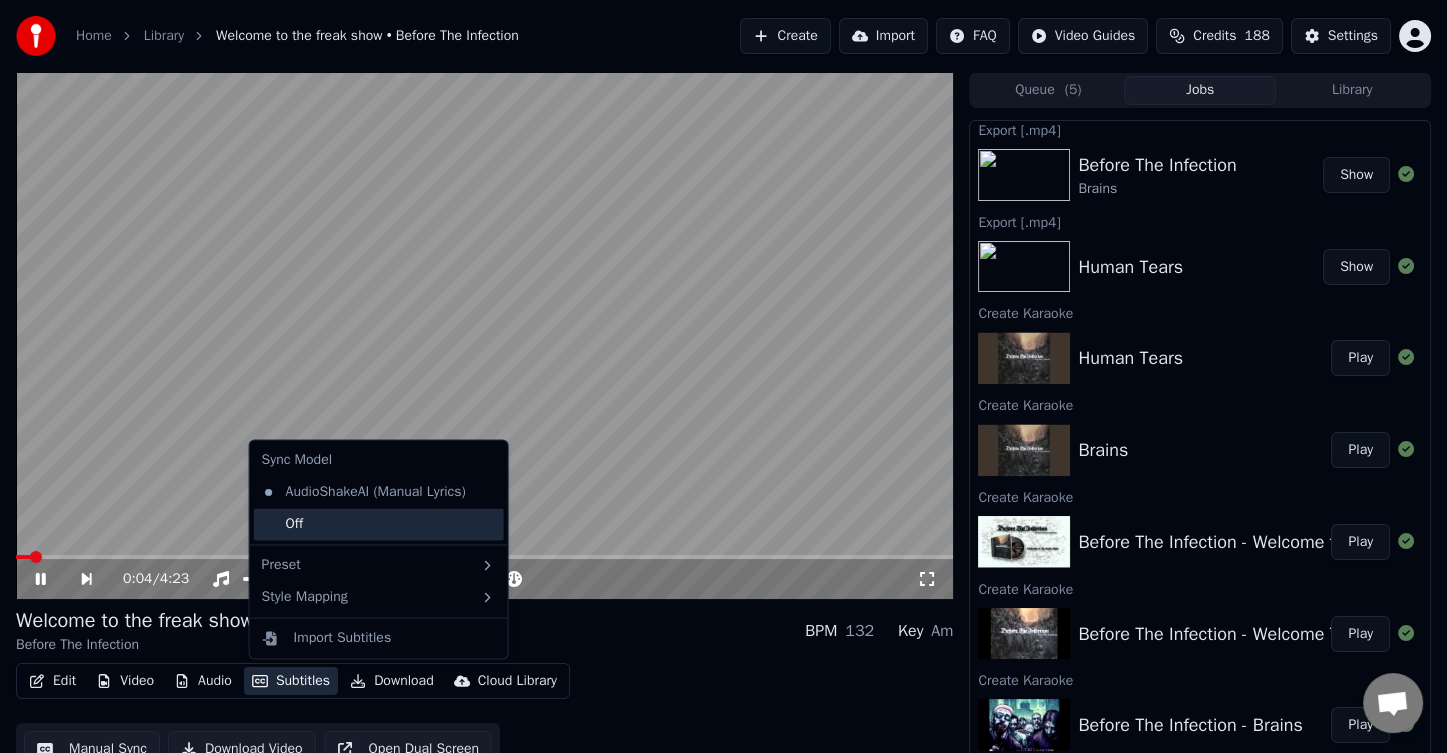 click on "Off" at bounding box center [379, 524] 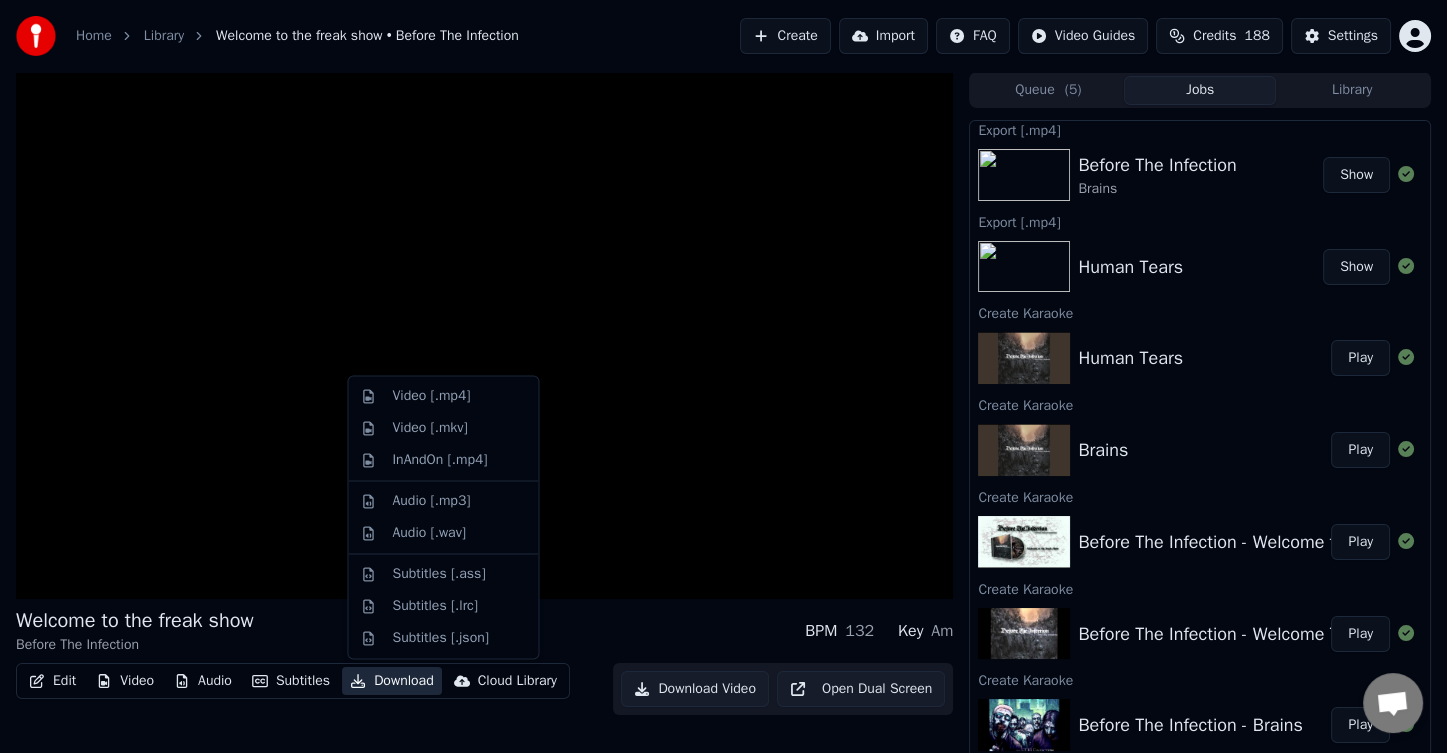 click on "Download" at bounding box center [392, 681] 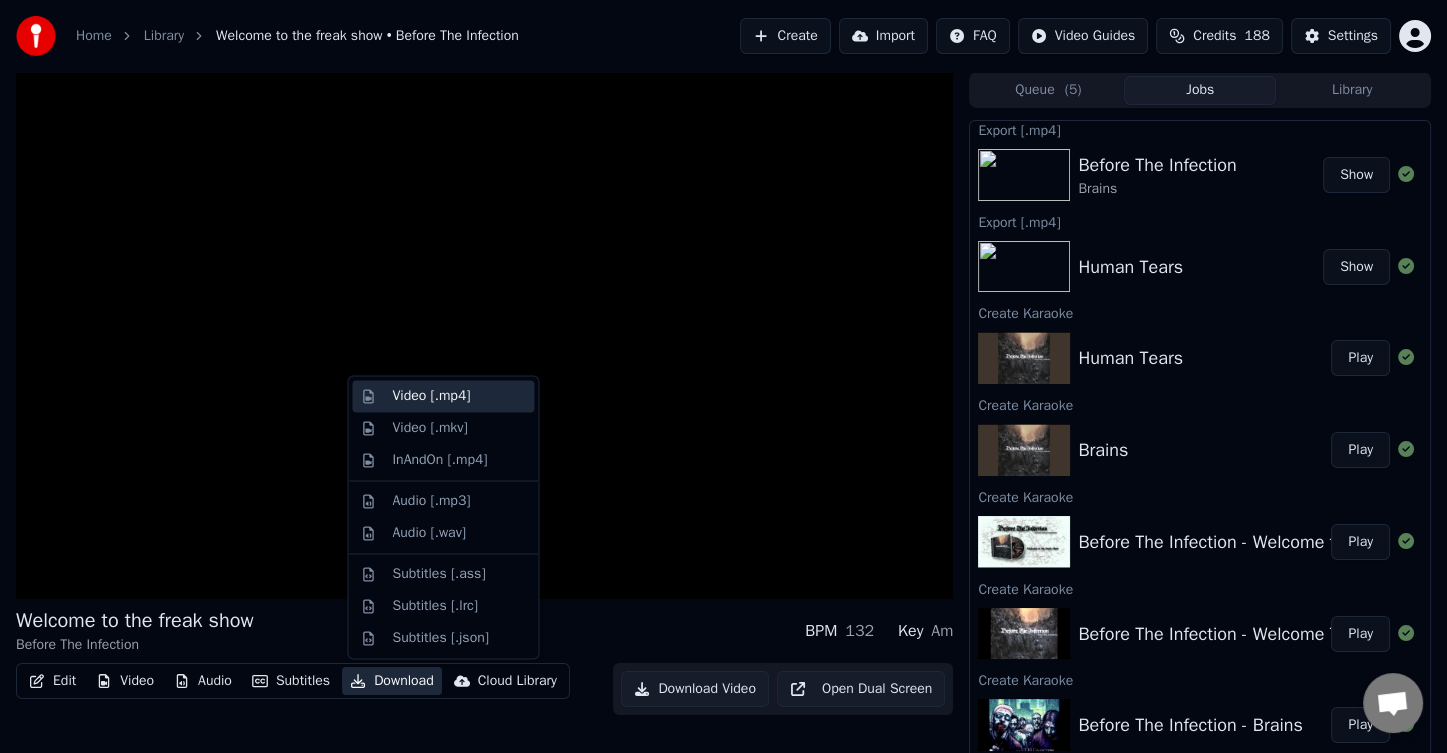click on "Video [.mp4]" at bounding box center [443, 396] 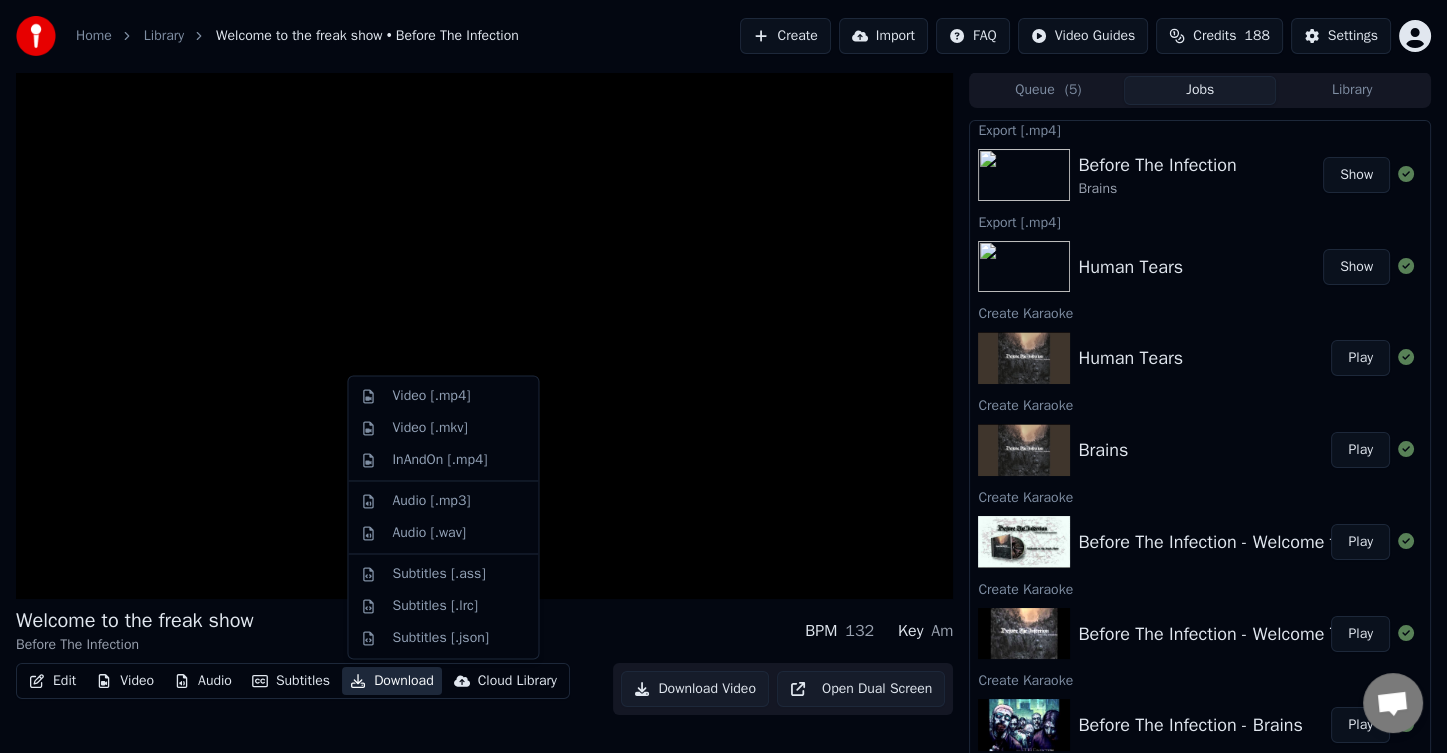 scroll, scrollTop: 95, scrollLeft: 0, axis: vertical 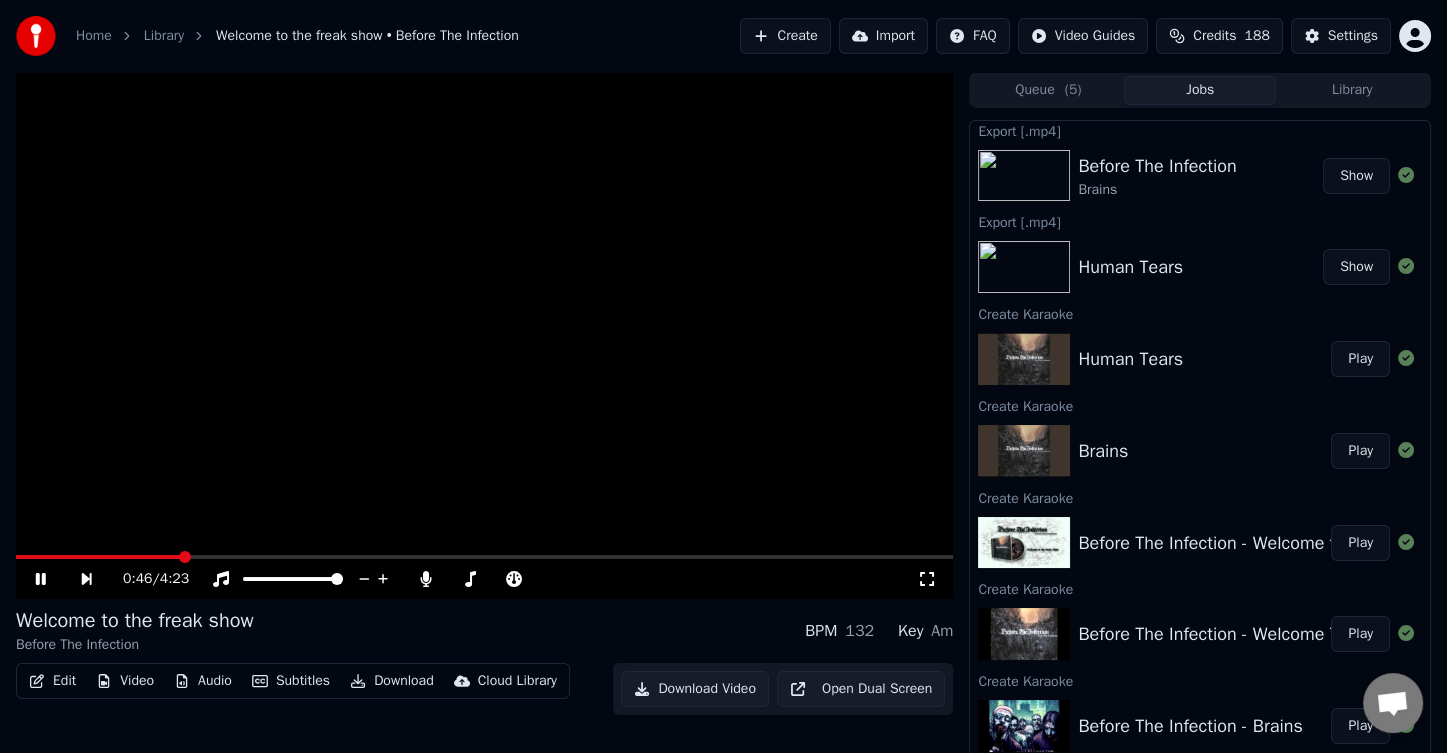 click at bounding box center (484, 557) 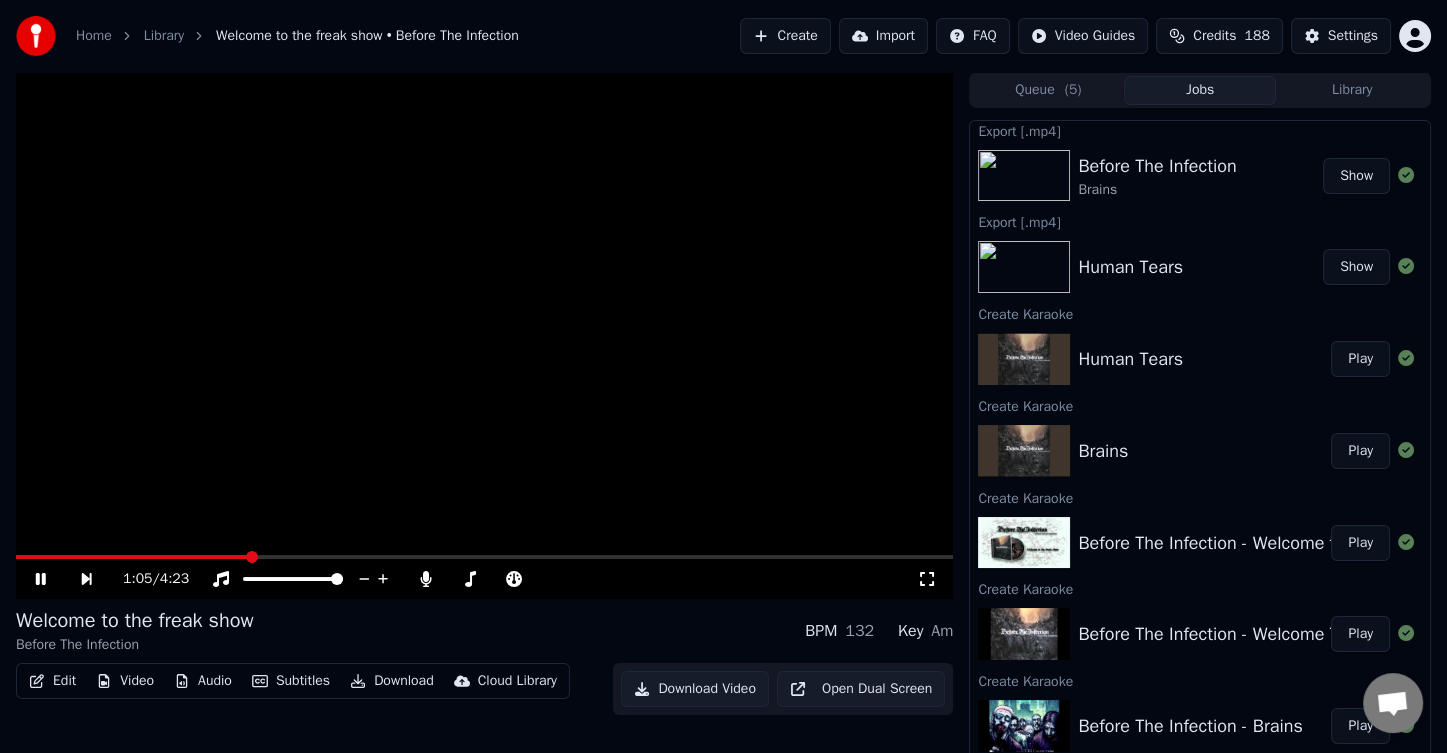 click at bounding box center (484, 557) 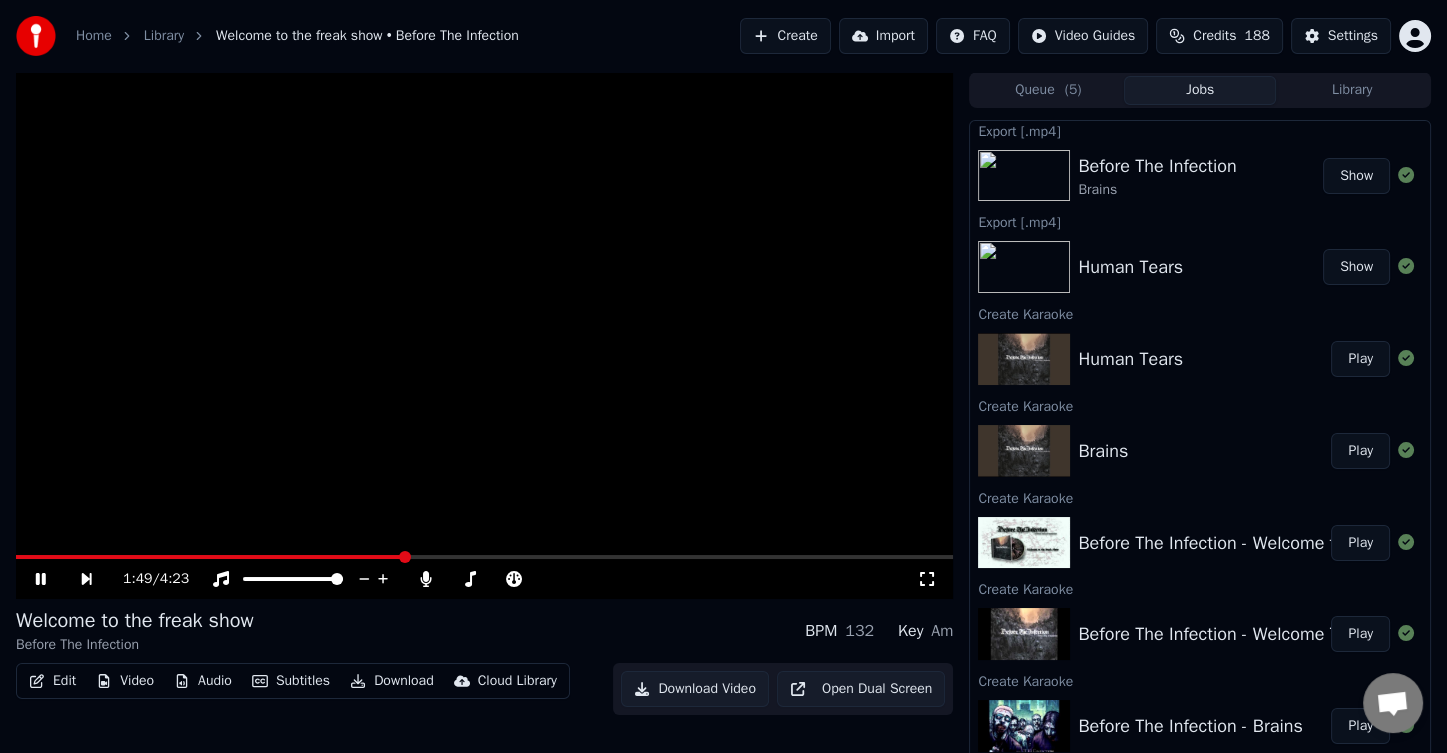 click at bounding box center [484, 557] 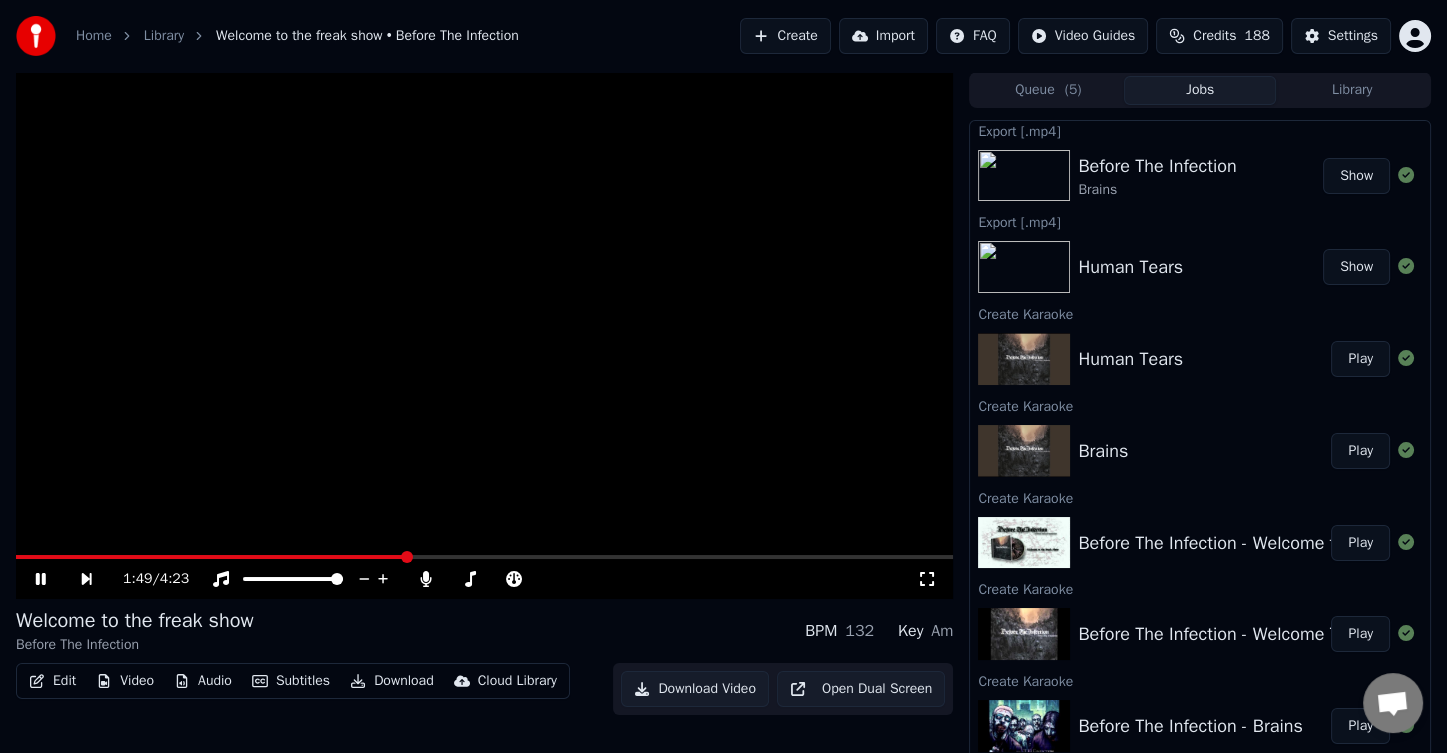 click at bounding box center [484, 557] 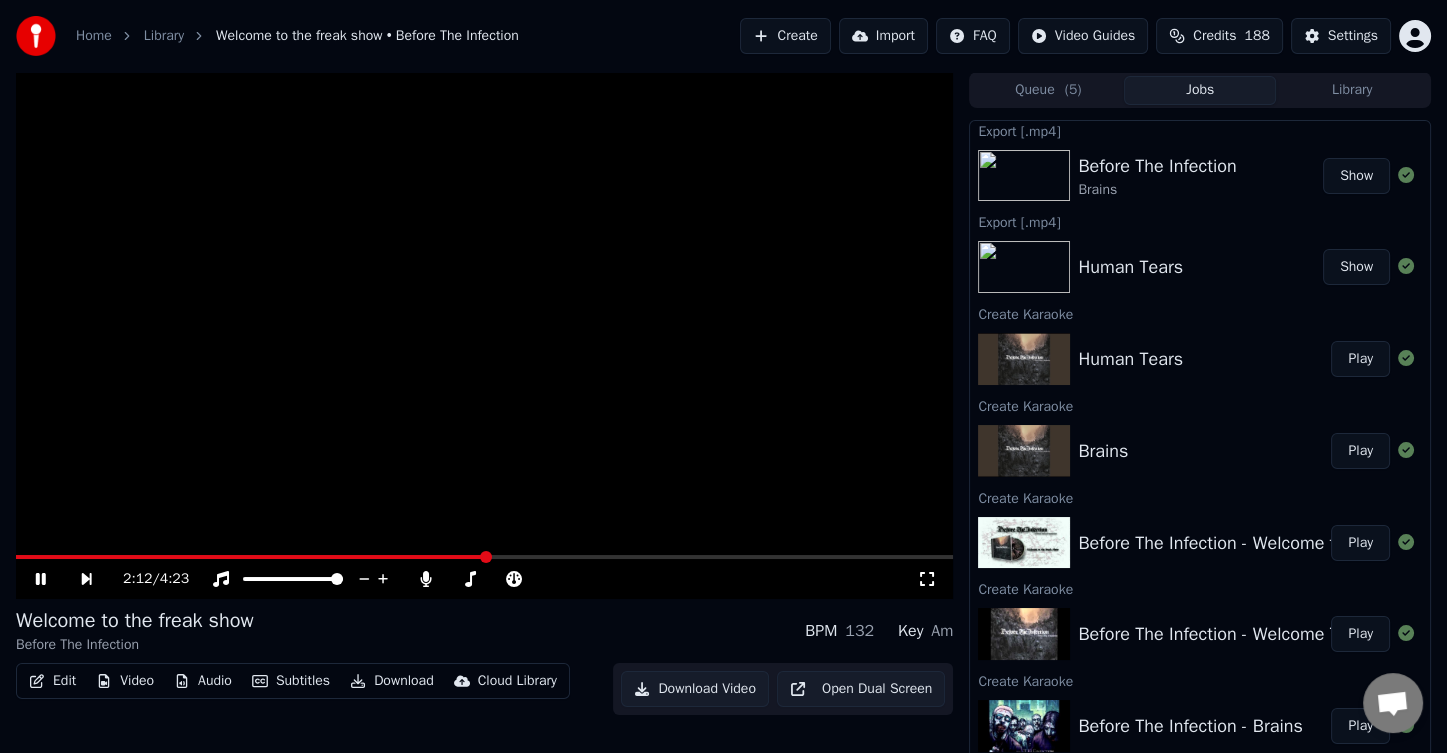 click at bounding box center [484, 557] 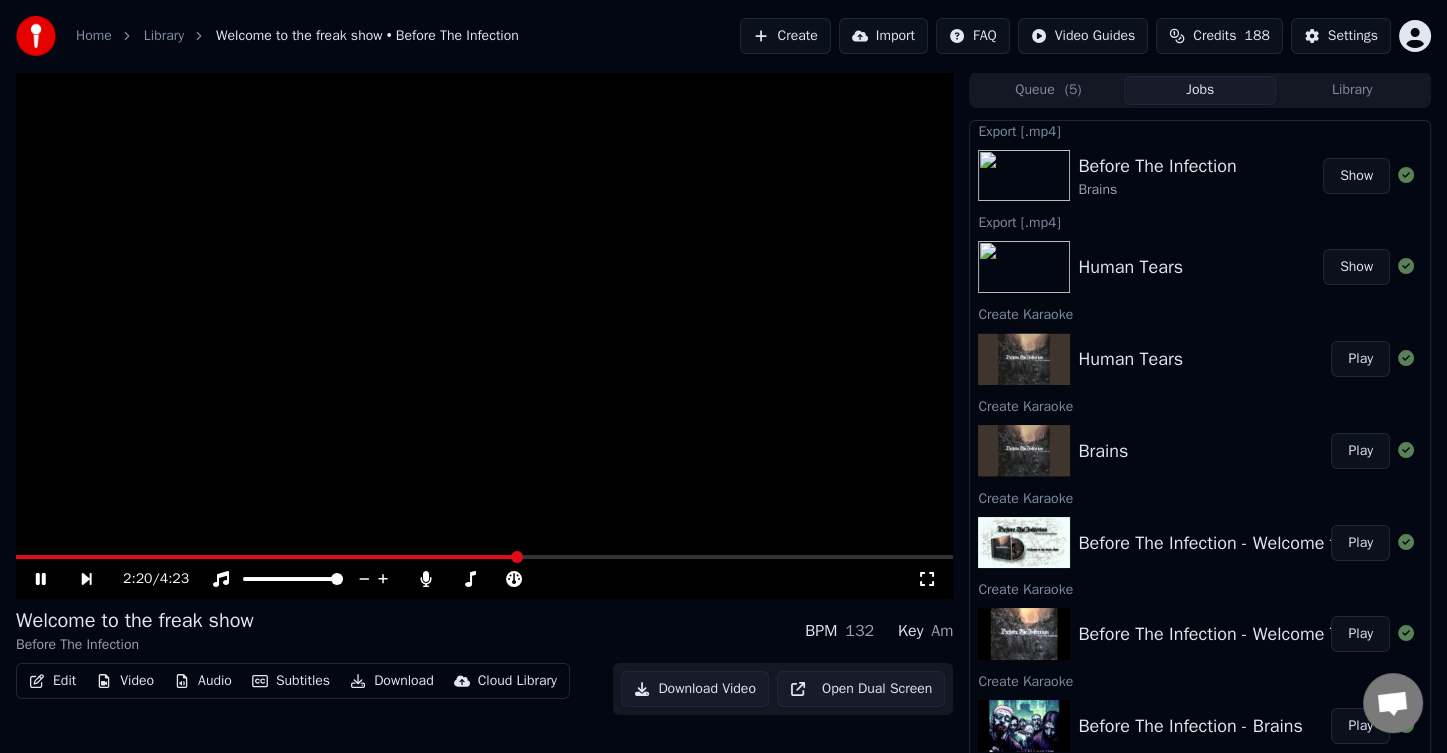 click at bounding box center (267, 557) 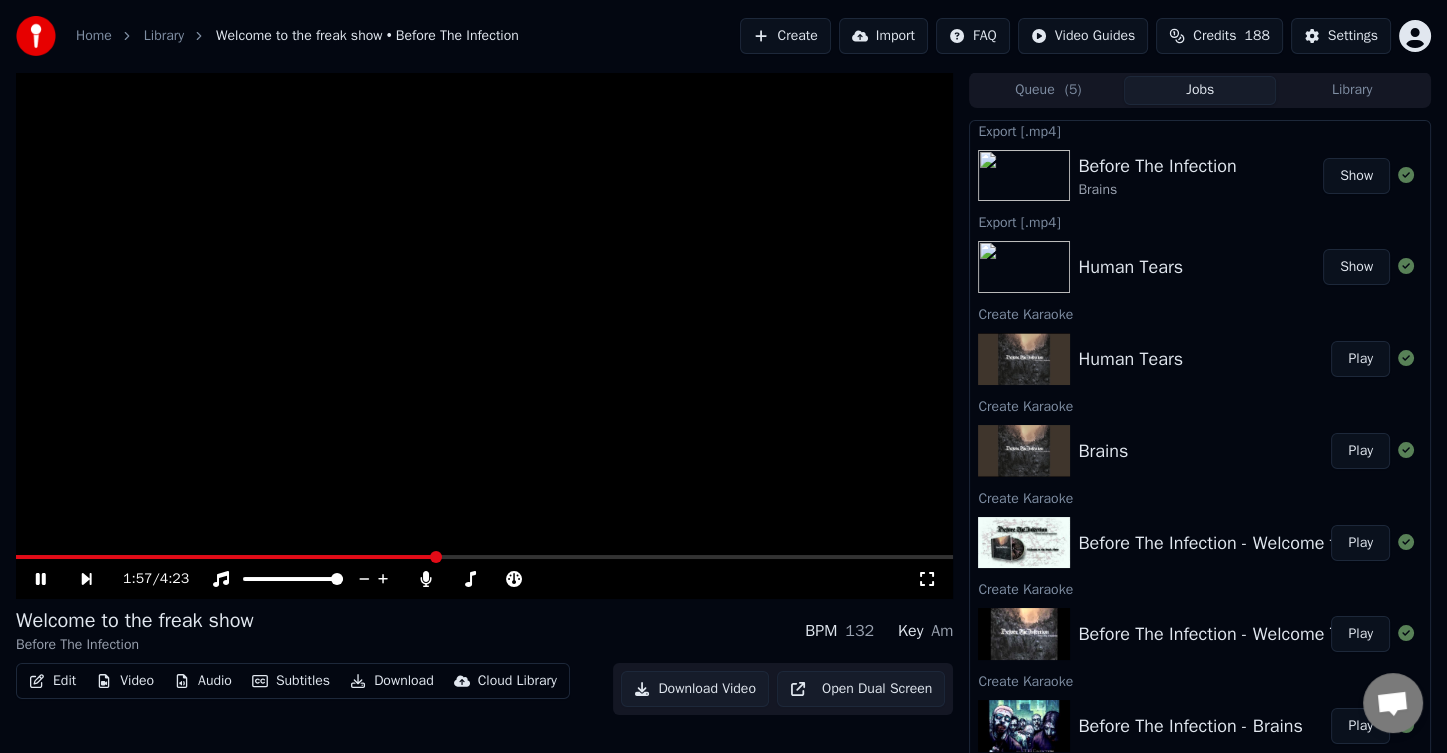 click at bounding box center (484, 557) 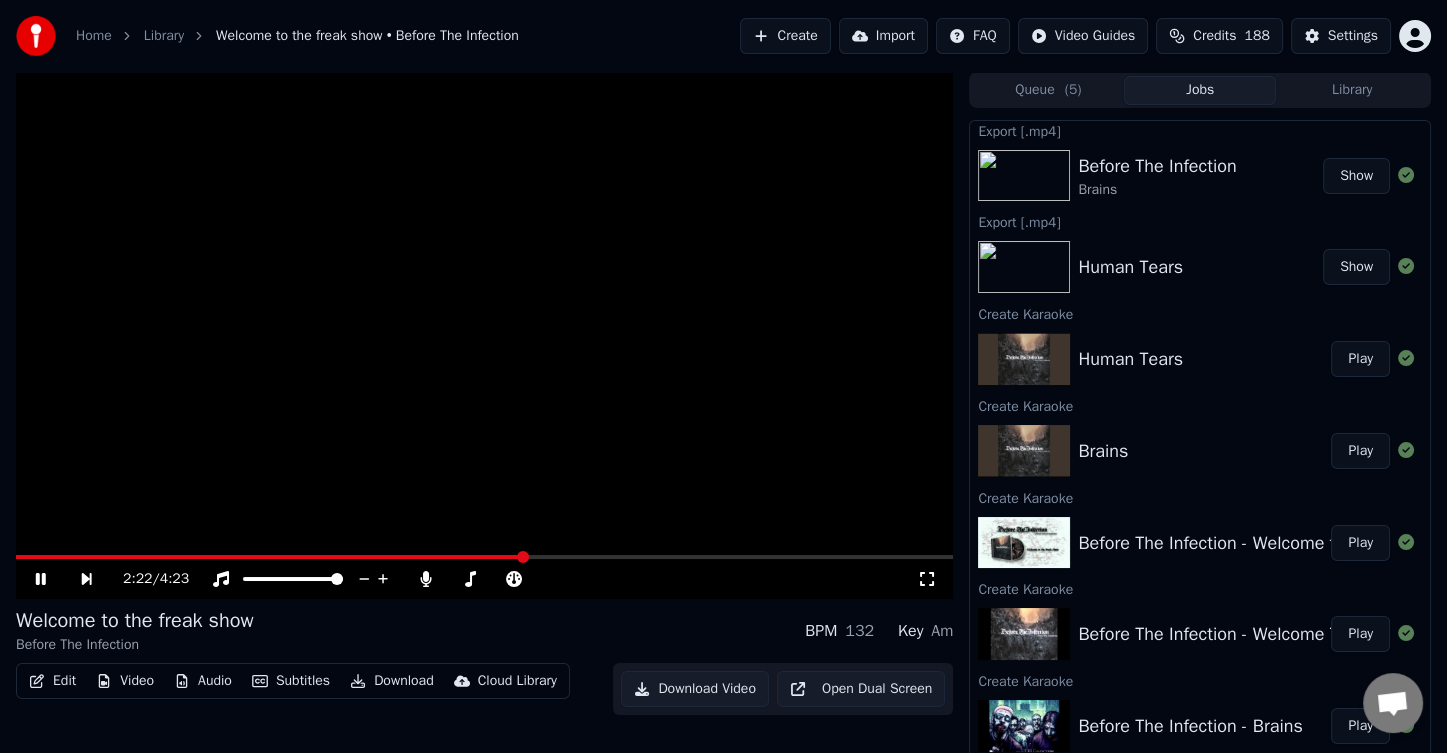 click at bounding box center (484, 335) 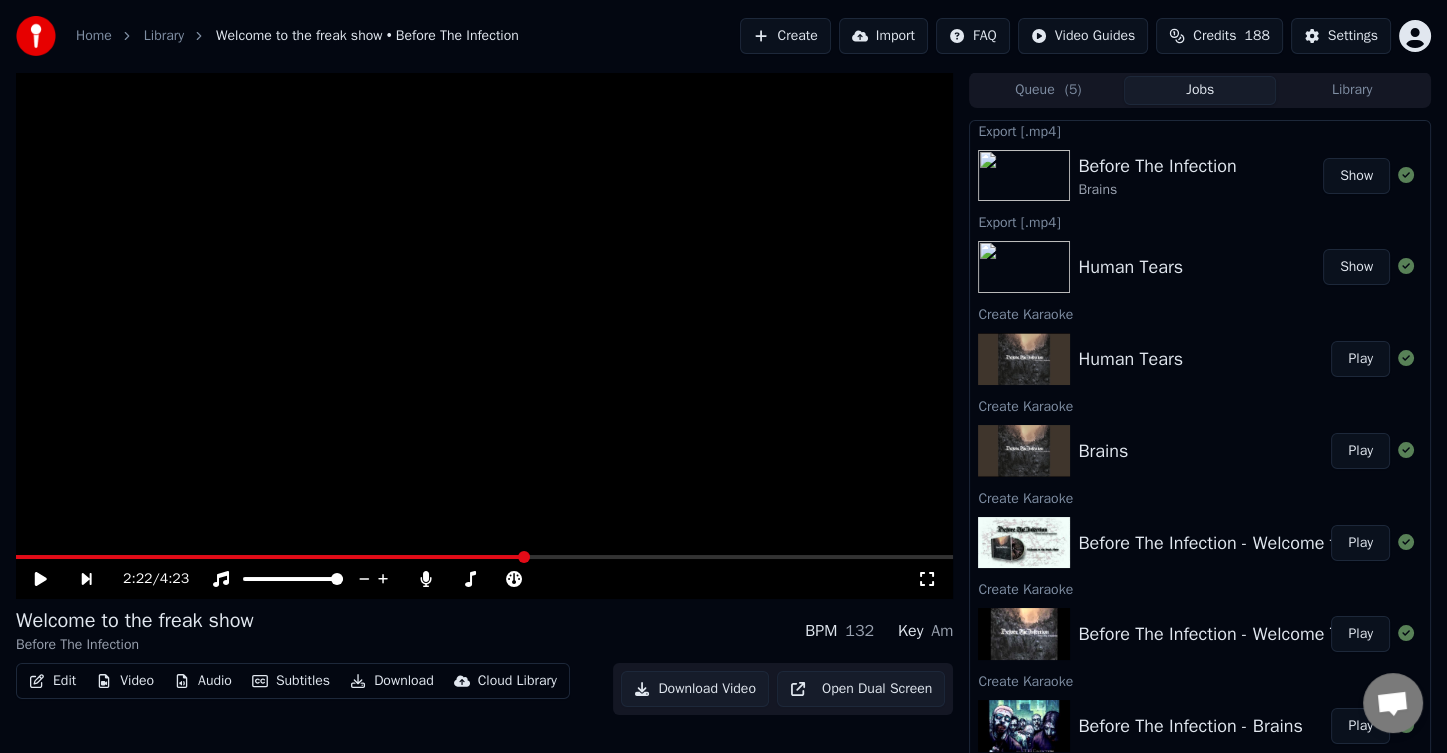click at bounding box center [484, 557] 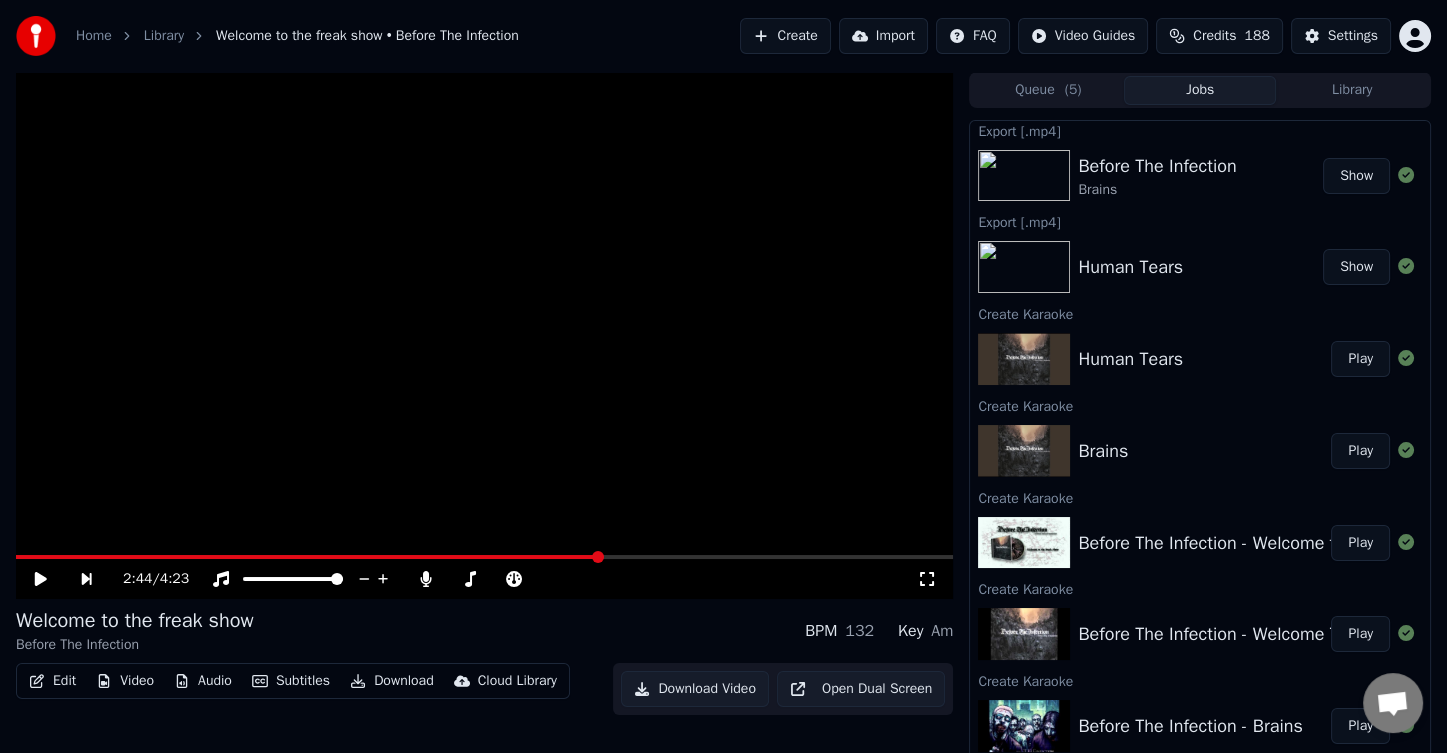 click at bounding box center (484, 335) 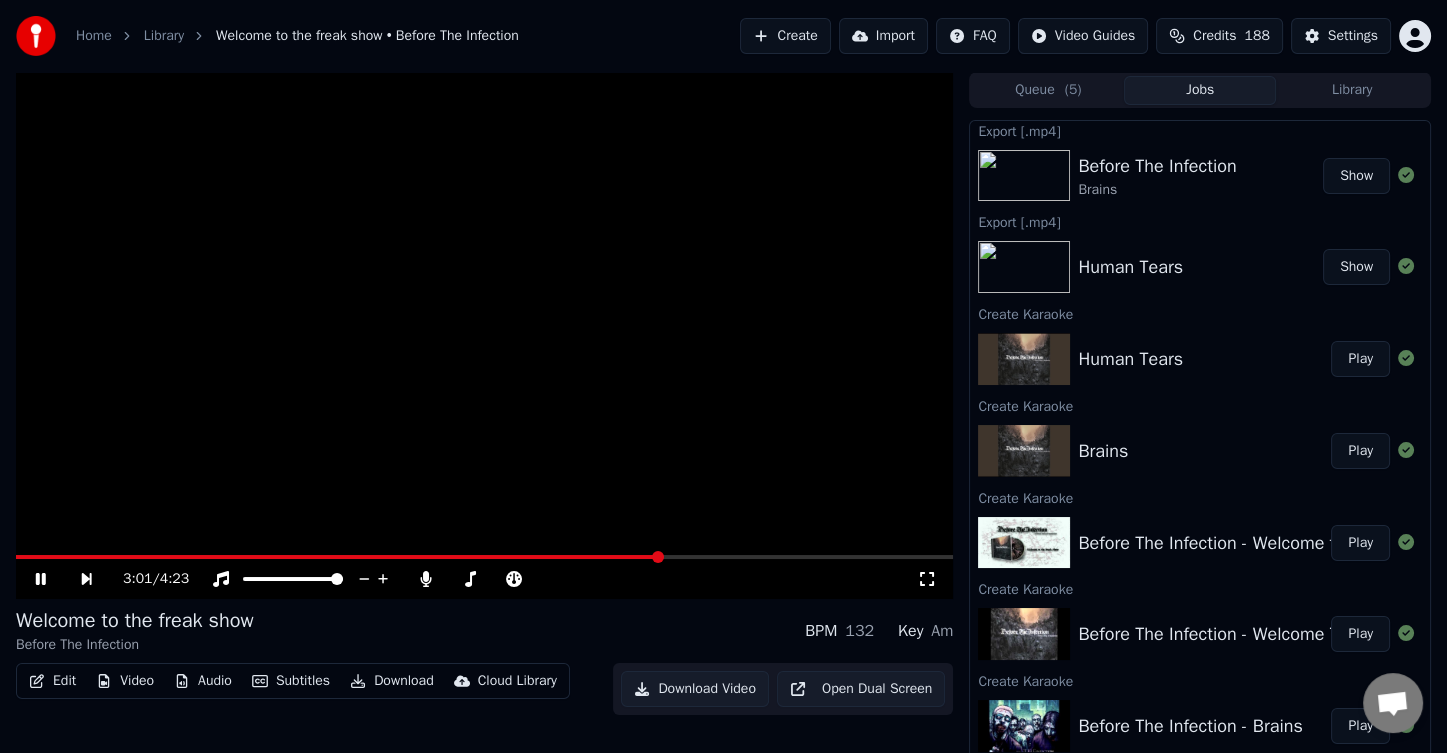 click at bounding box center (484, 557) 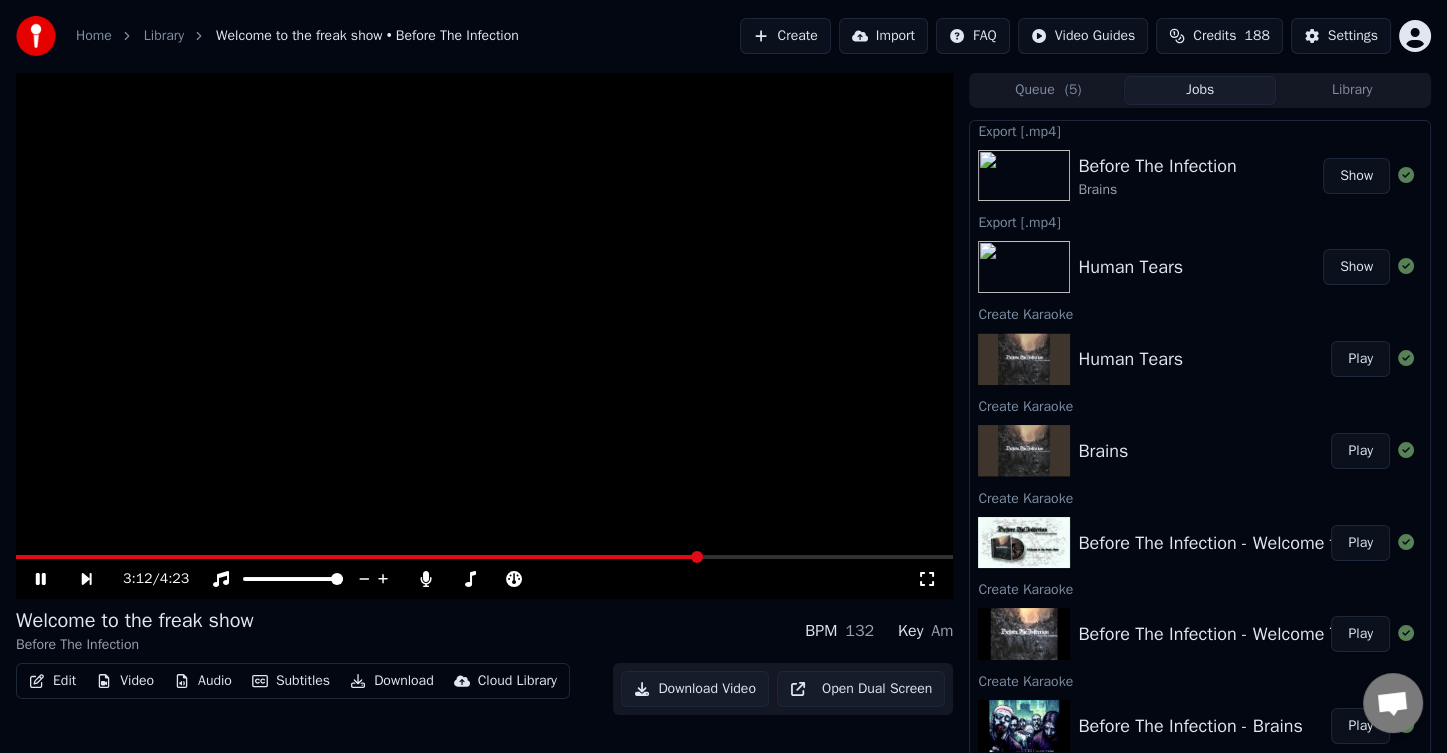 click at bounding box center (484, 557) 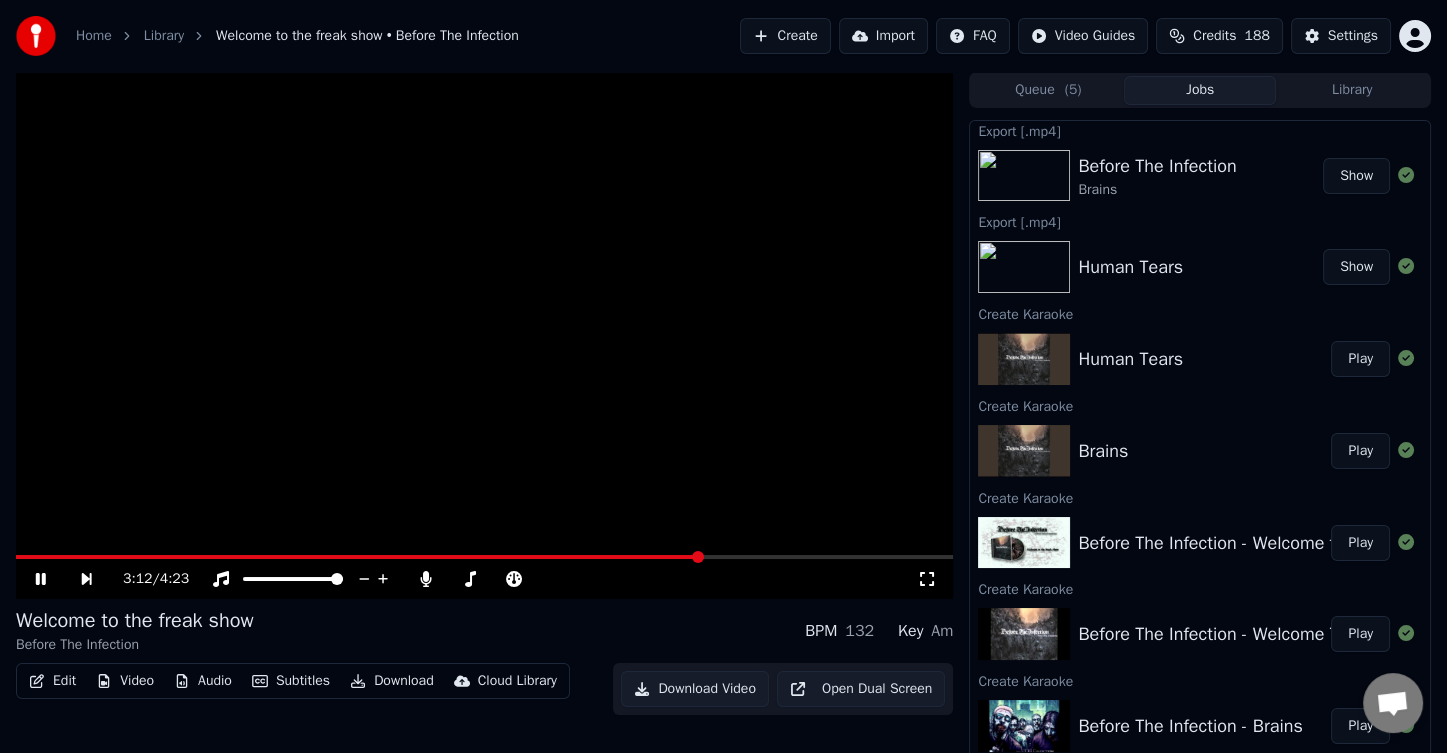 click at bounding box center (484, 557) 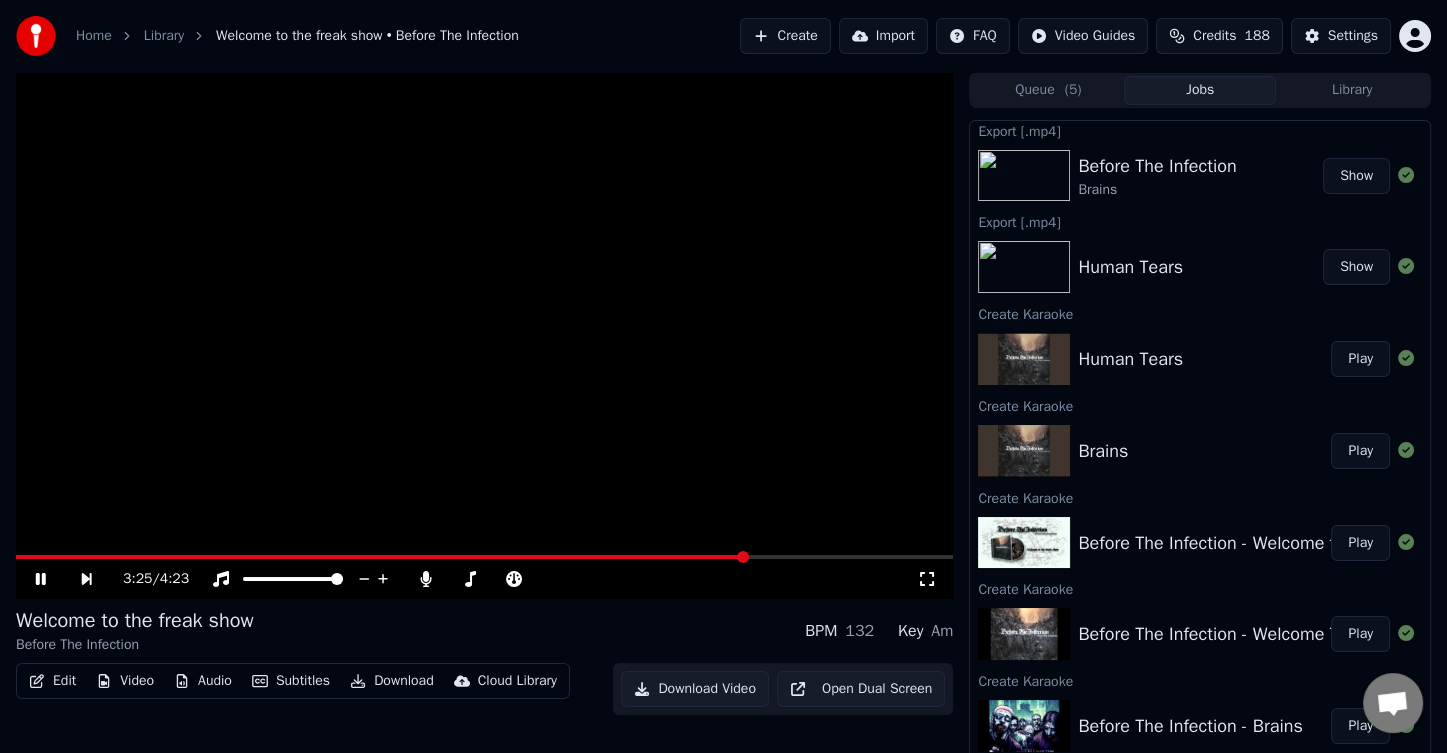 click at bounding box center [484, 557] 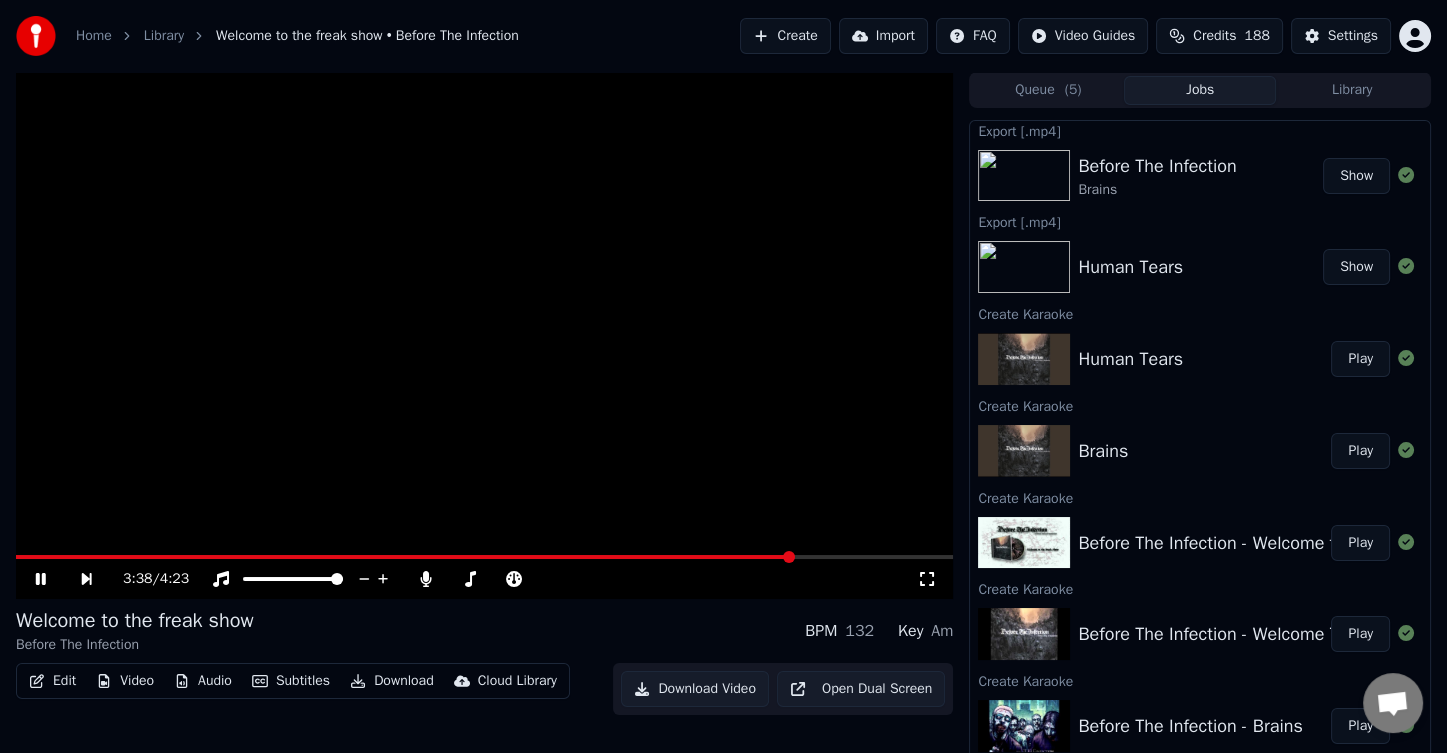 click at bounding box center (484, 557) 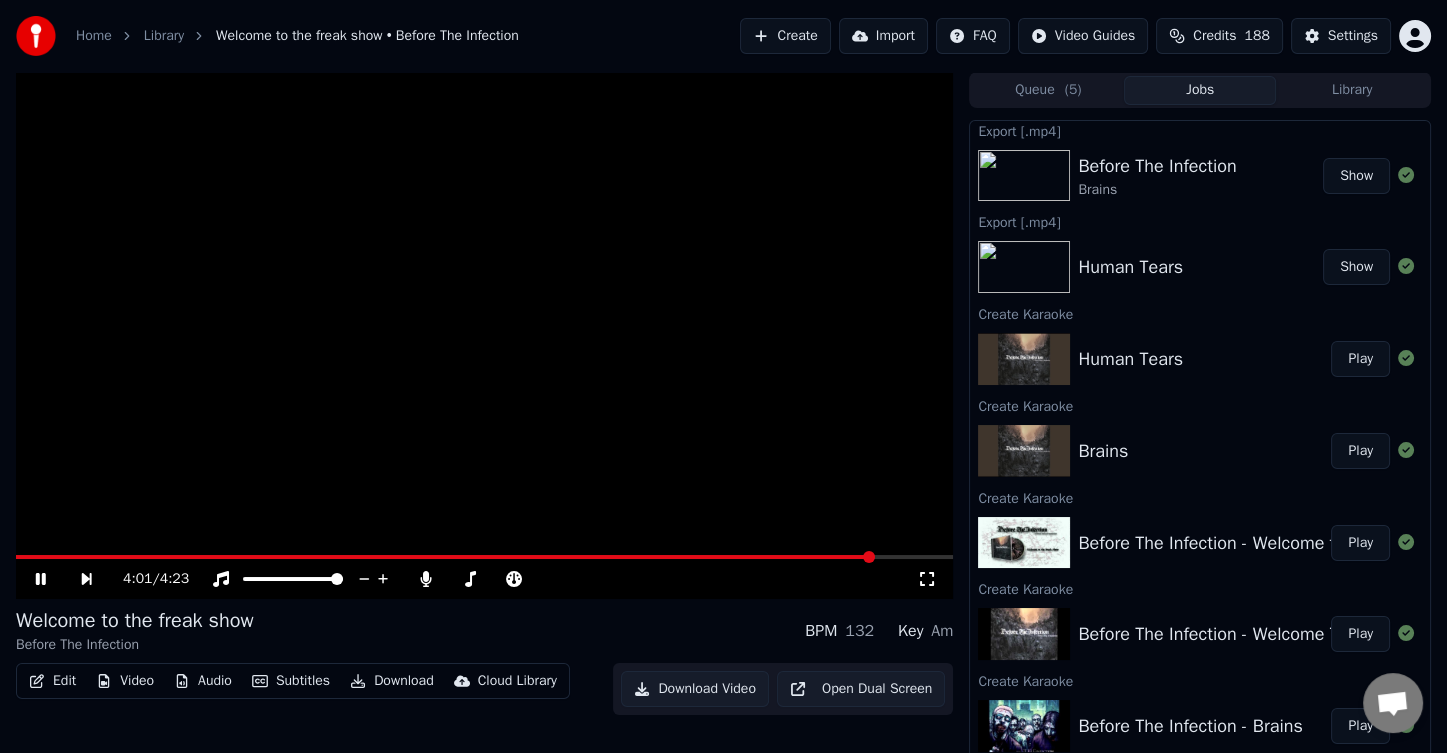 click at bounding box center (484, 557) 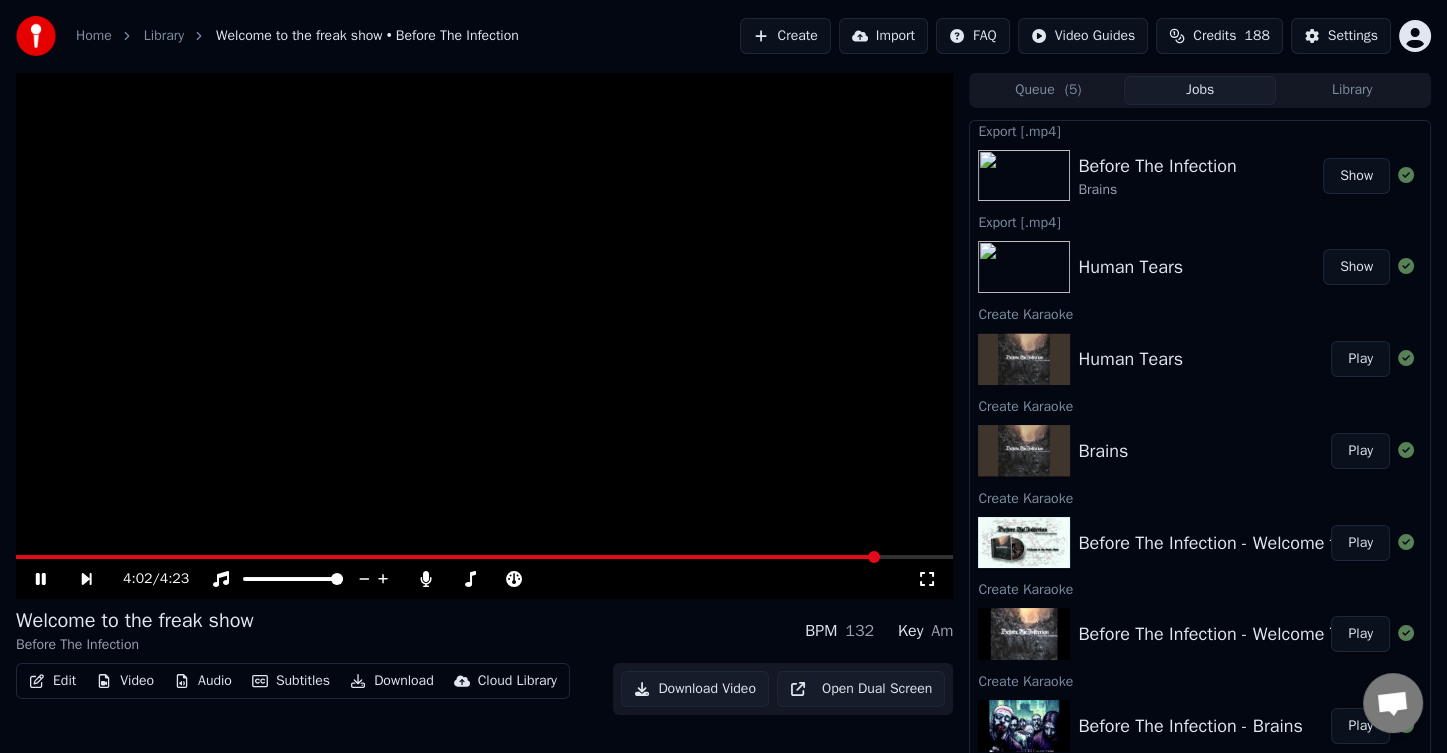 click at bounding box center [447, 557] 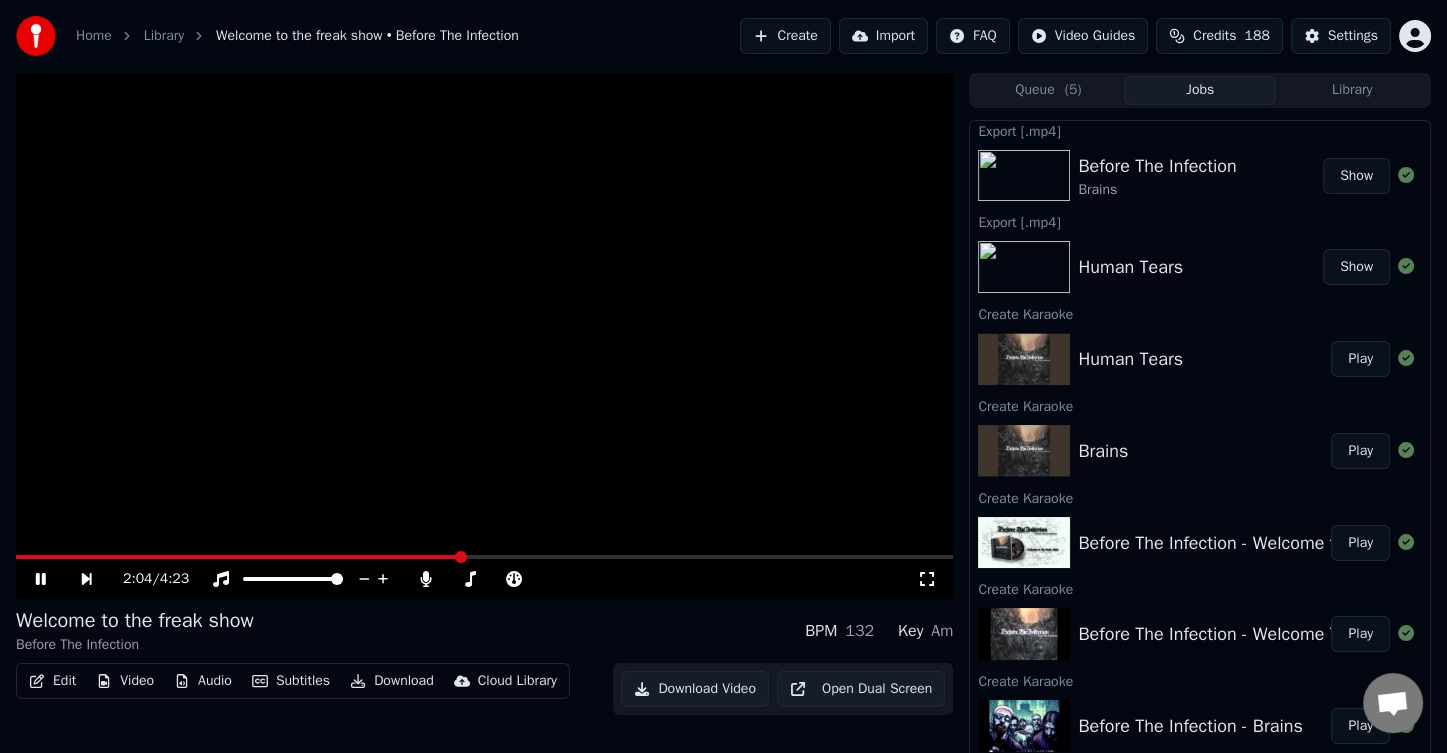 scroll, scrollTop: 22, scrollLeft: 0, axis: vertical 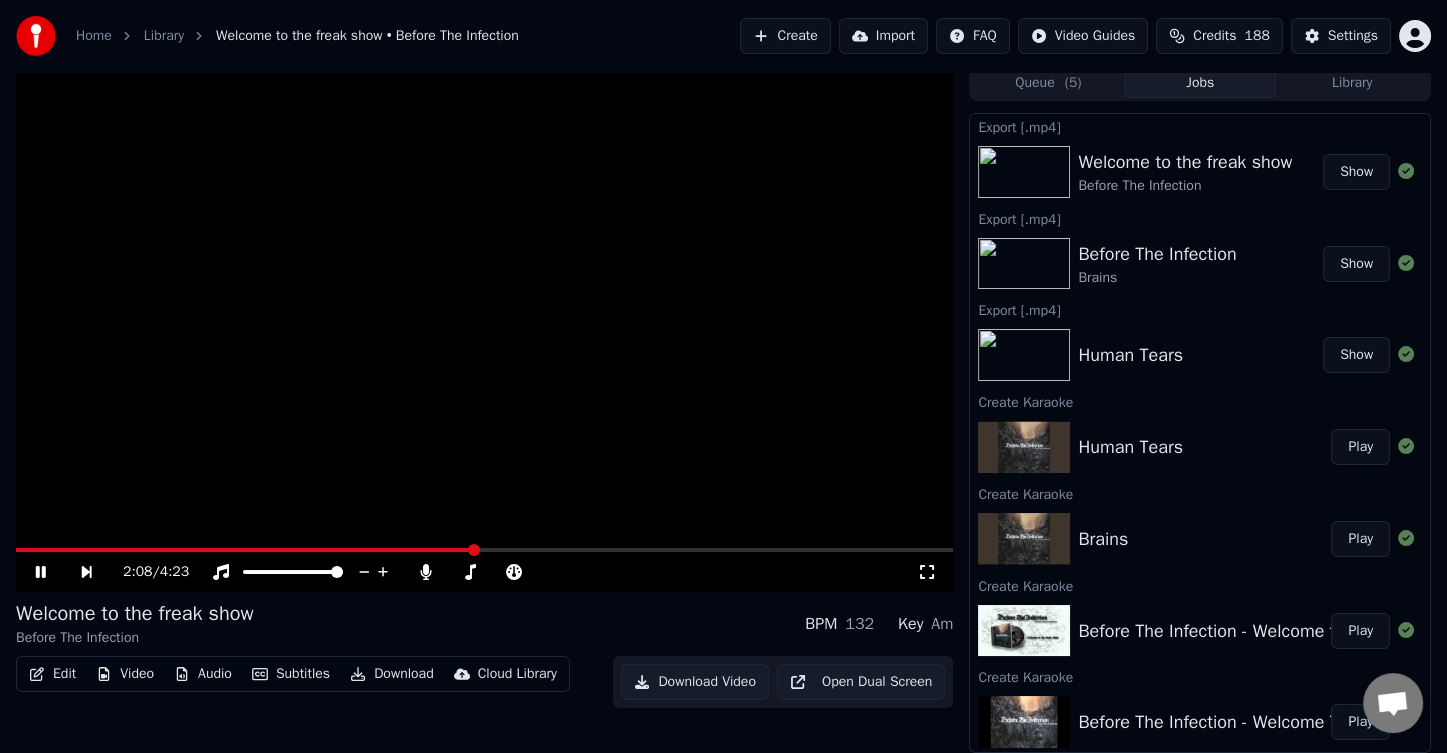 click on "2:08  /  4:23" at bounding box center (484, 572) 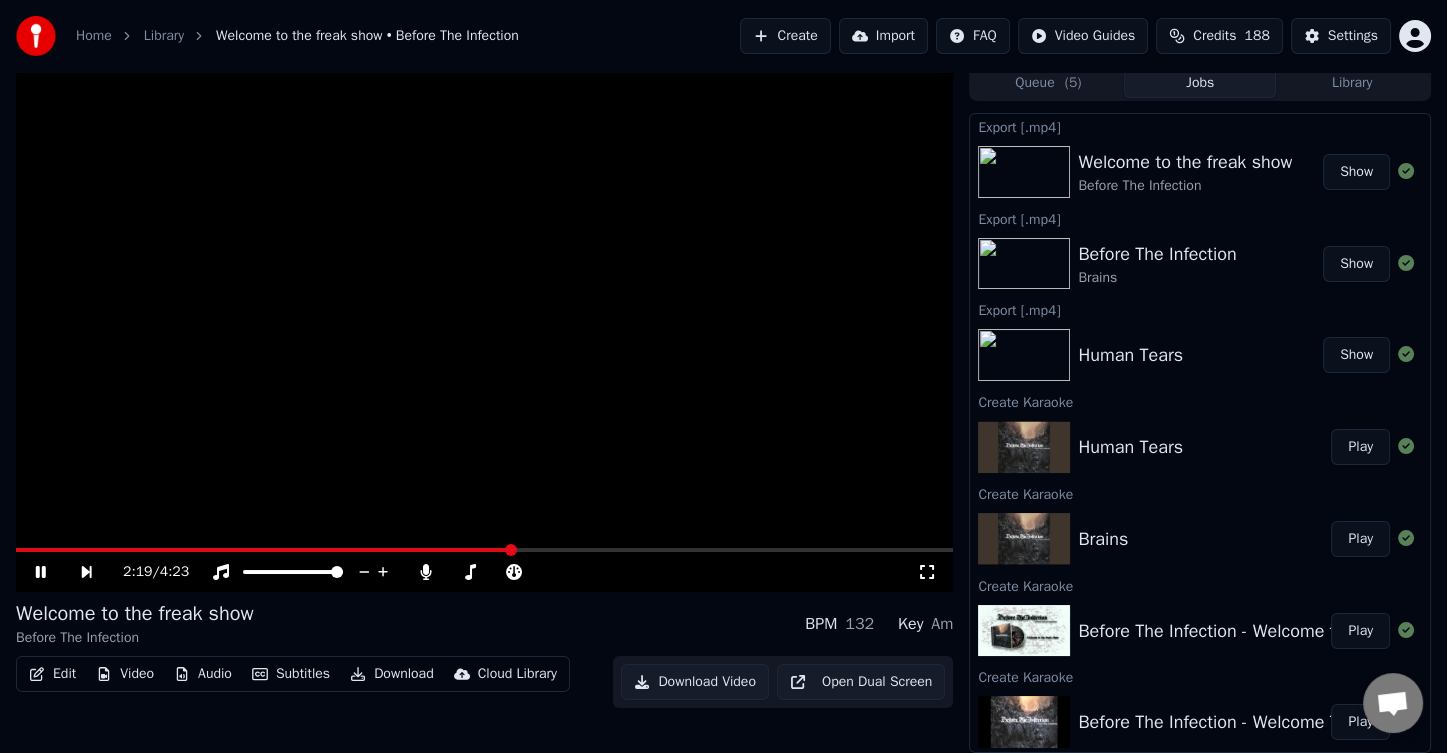 click on "Welcome to the freak show Before The Infection BPM 132 Key Am" at bounding box center (484, 624) 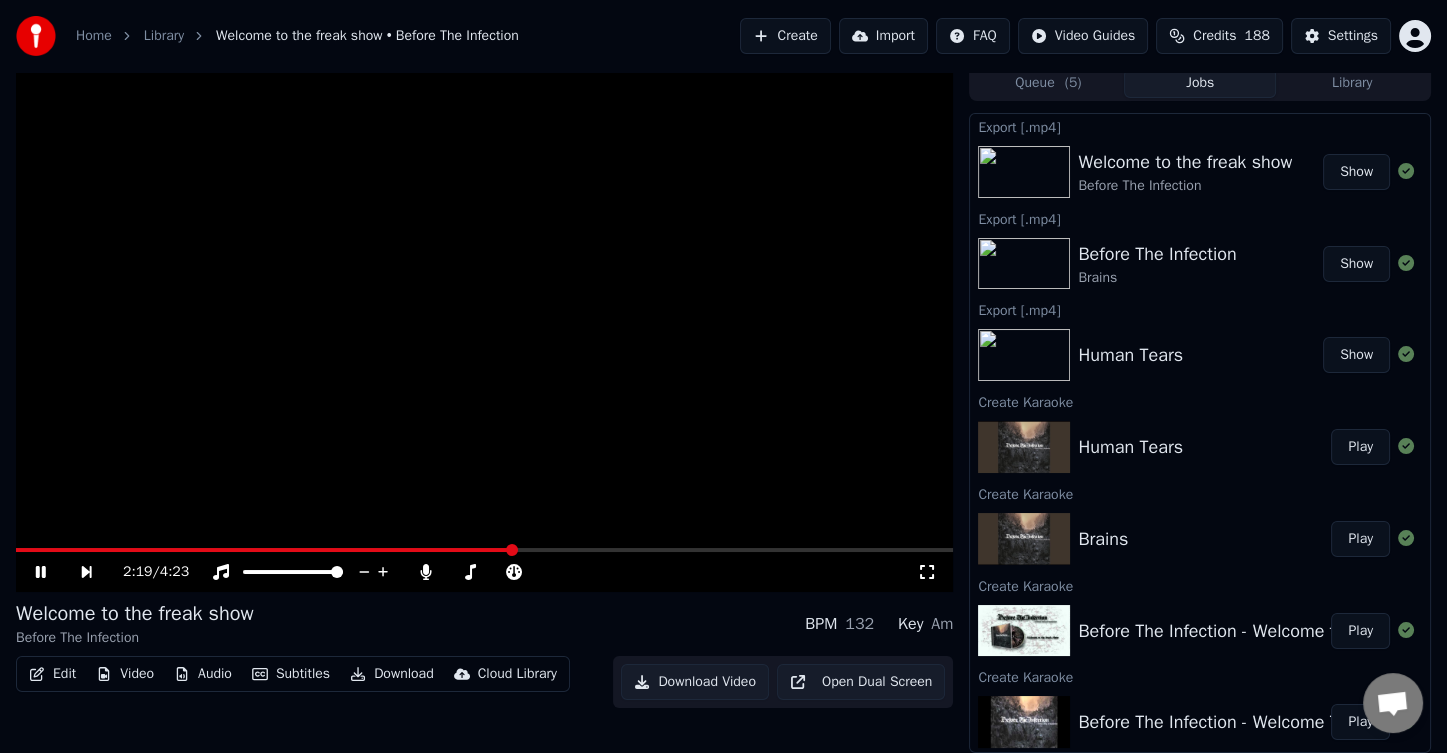 click on "Welcome to the freak show Before The Infection BPM 132 Key Am" at bounding box center (484, 624) 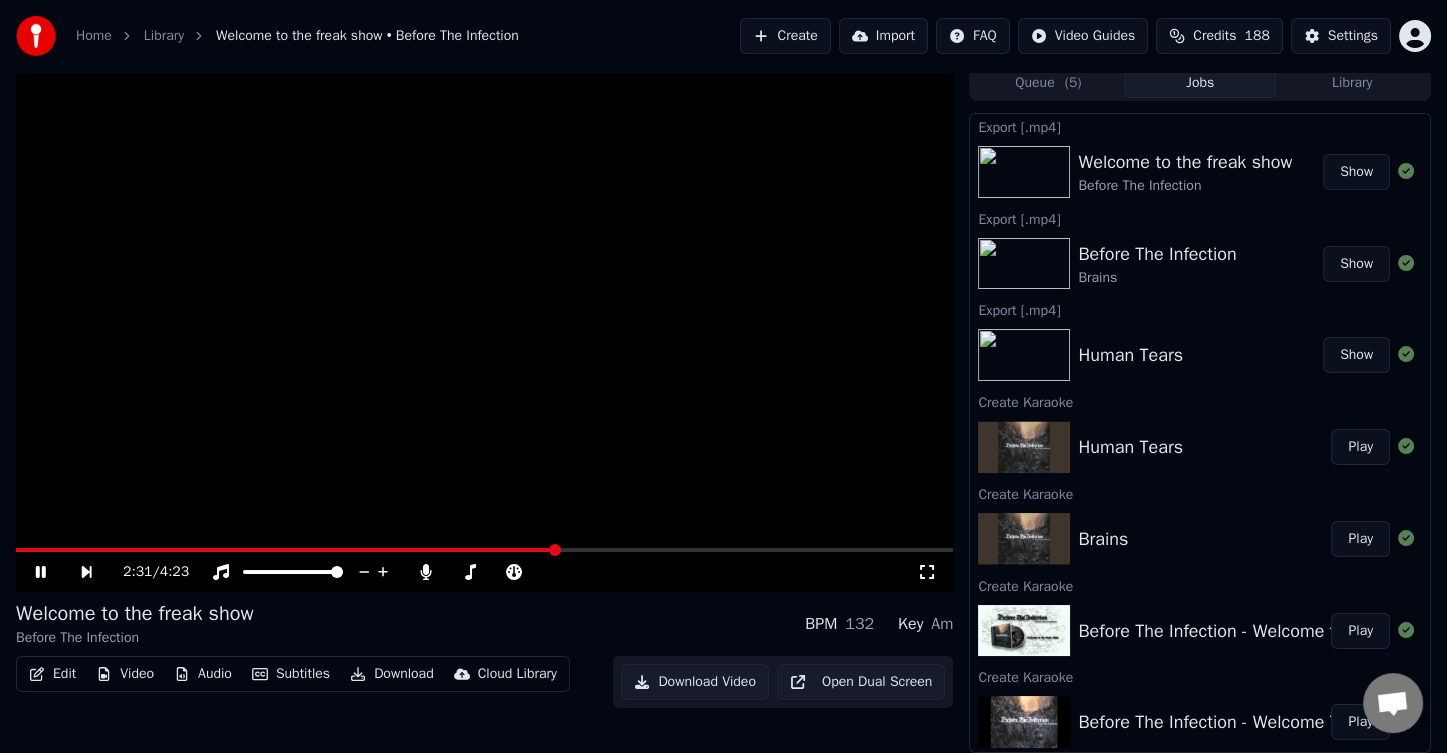 click at bounding box center (484, 550) 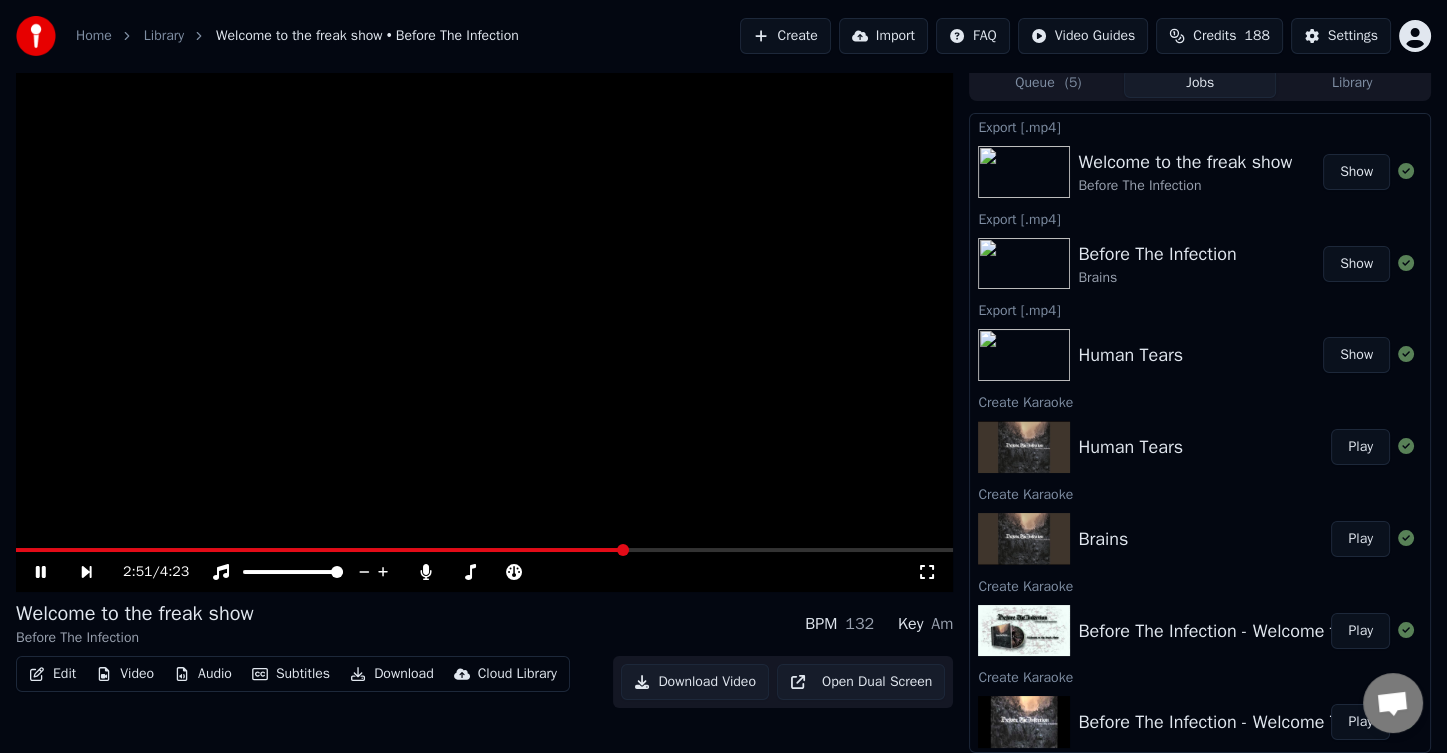 click at bounding box center (484, 550) 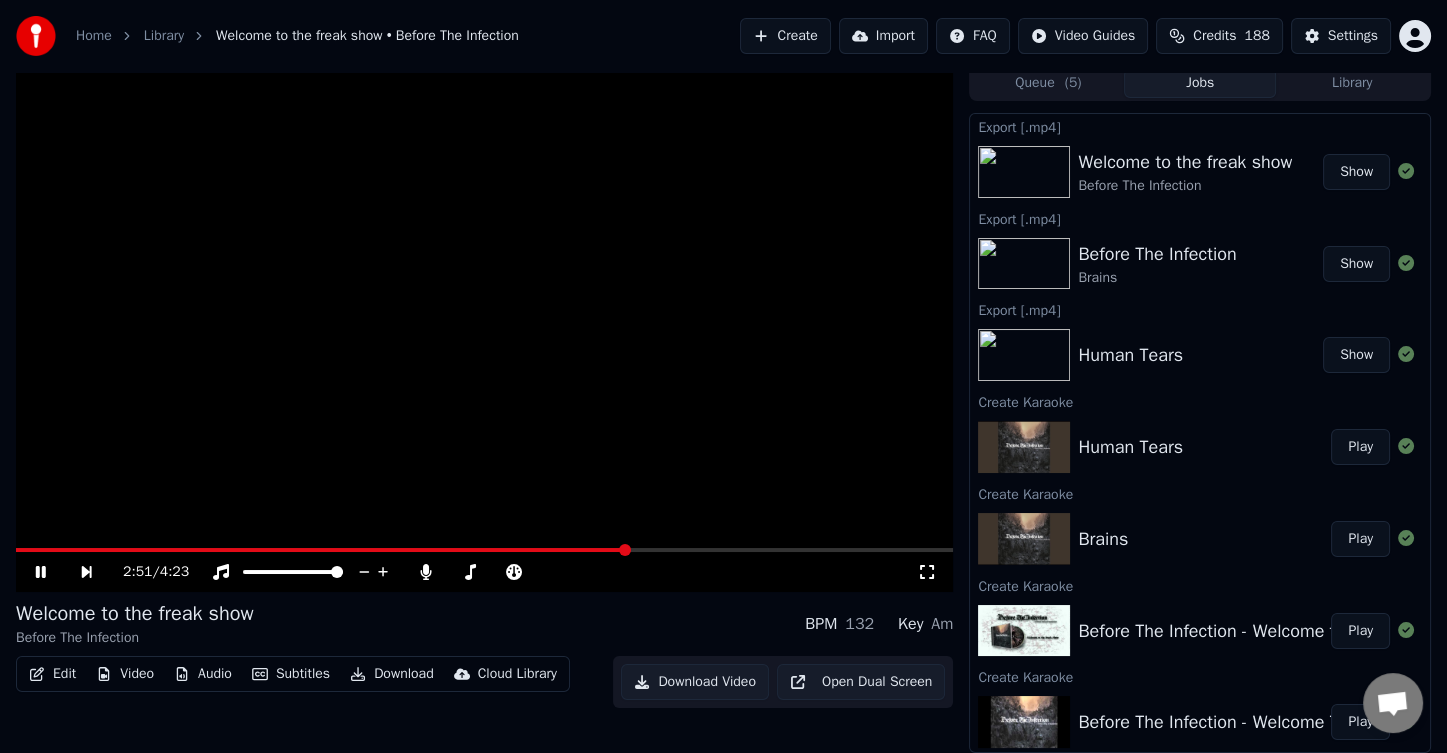 click at bounding box center [484, 550] 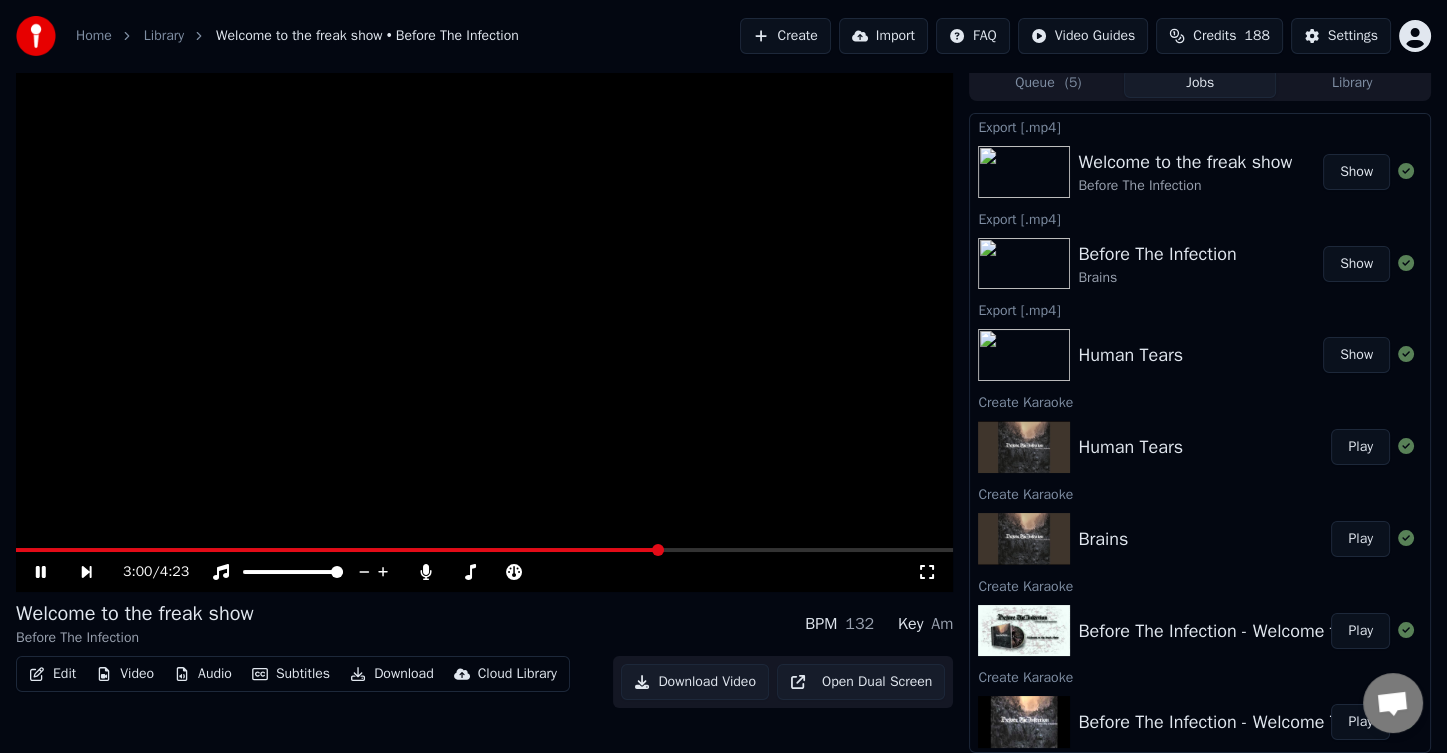 click at bounding box center (338, 550) 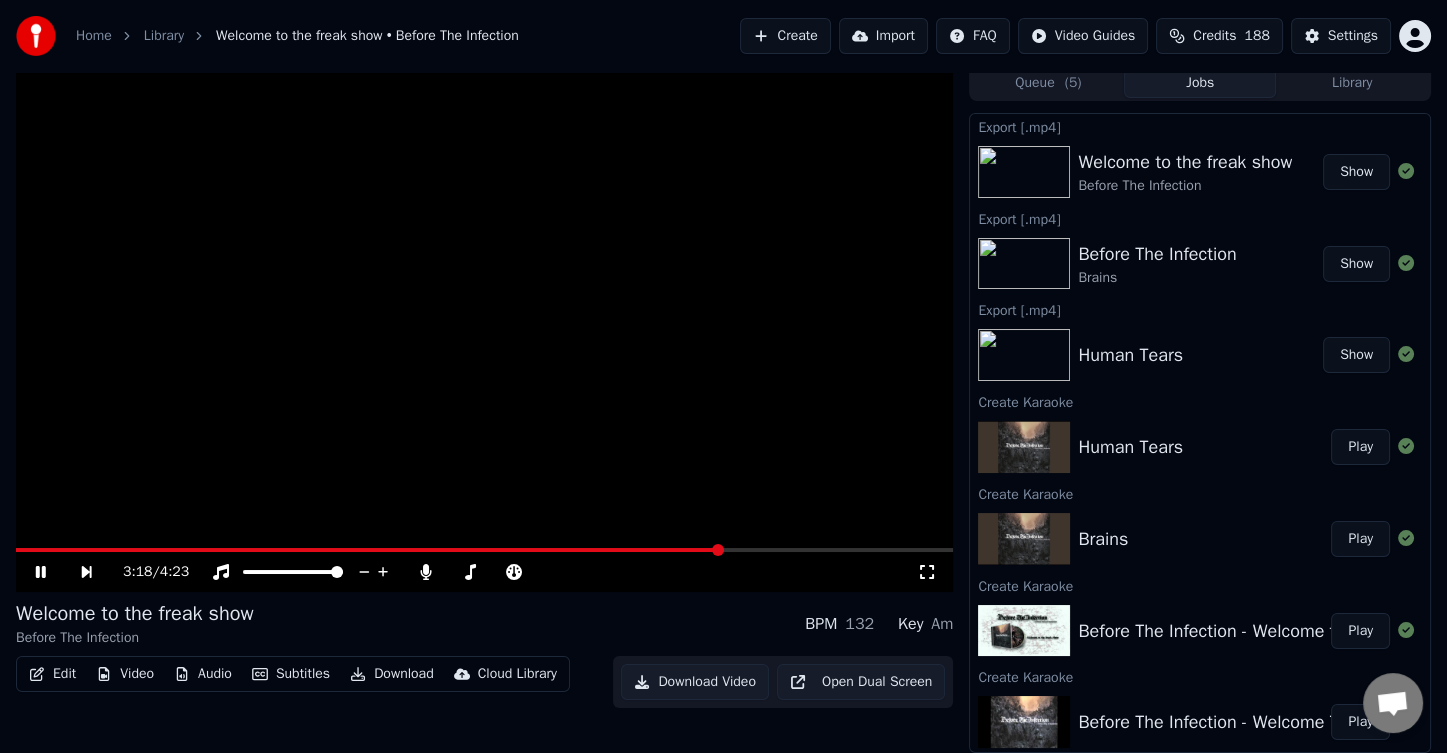 click at bounding box center [484, 550] 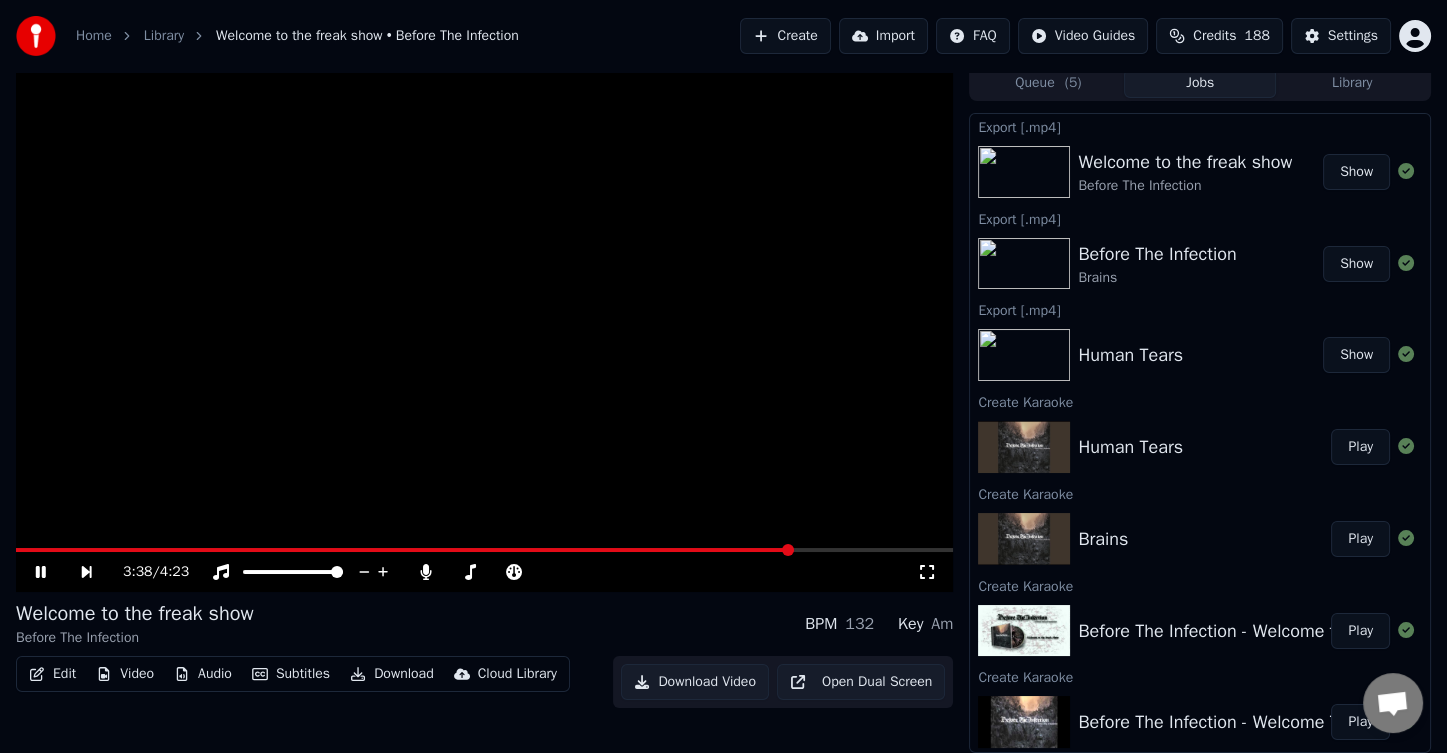 click at bounding box center [484, 550] 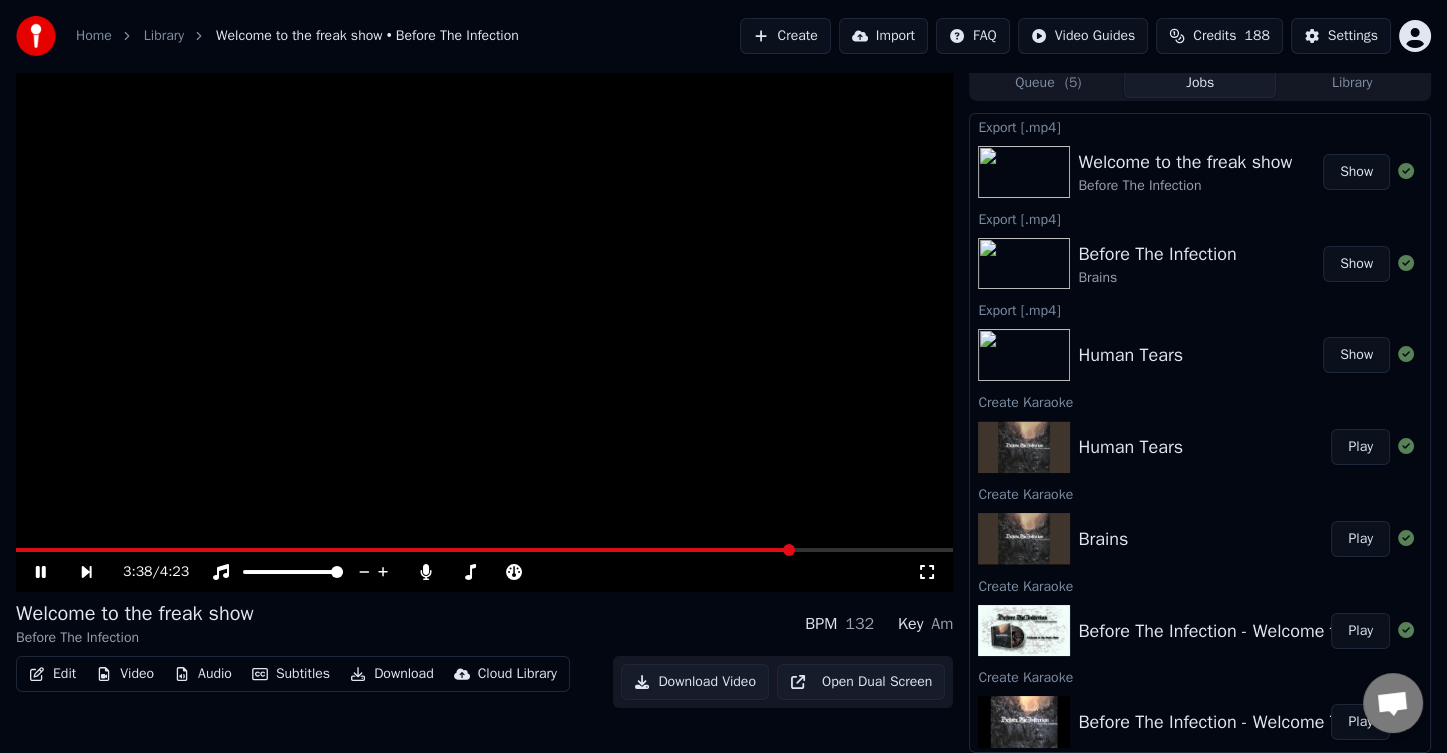 click at bounding box center [484, 550] 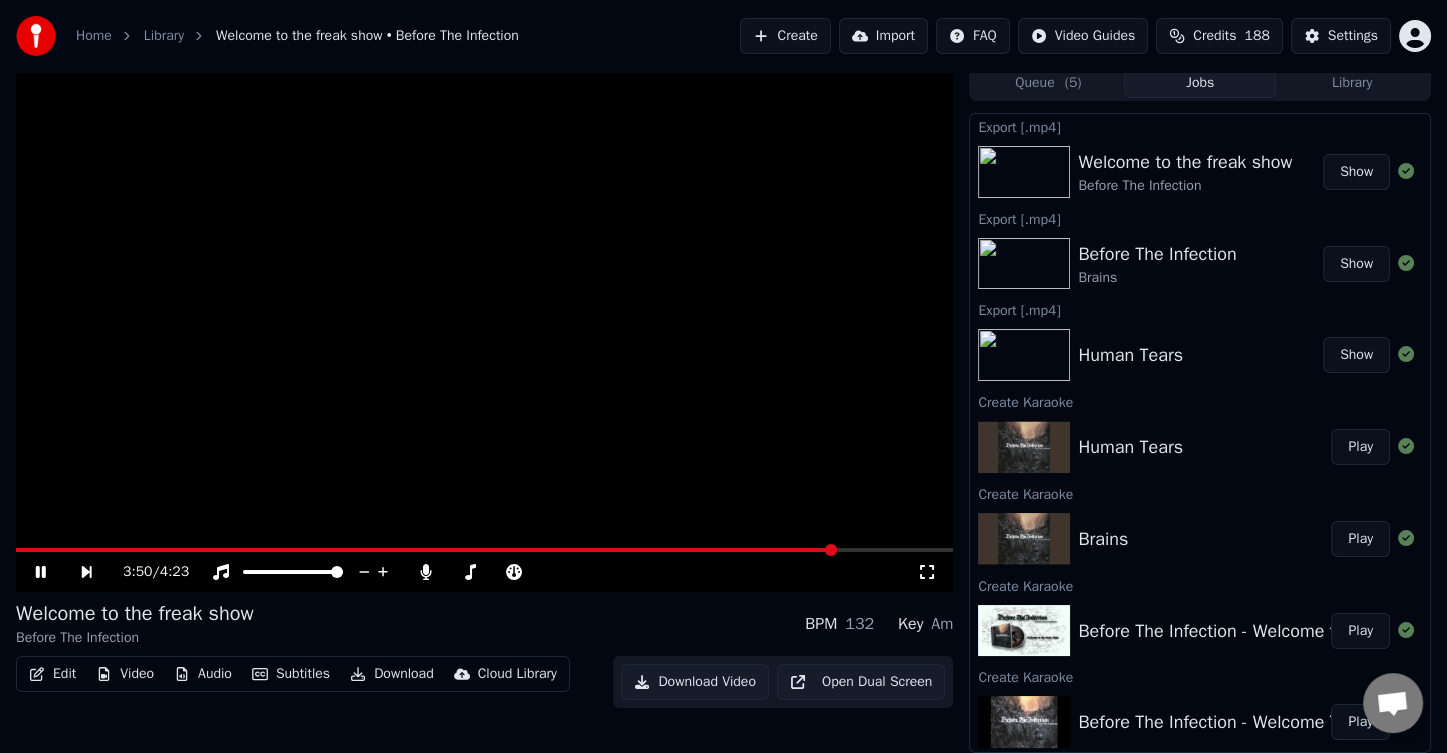 click at bounding box center [484, 550] 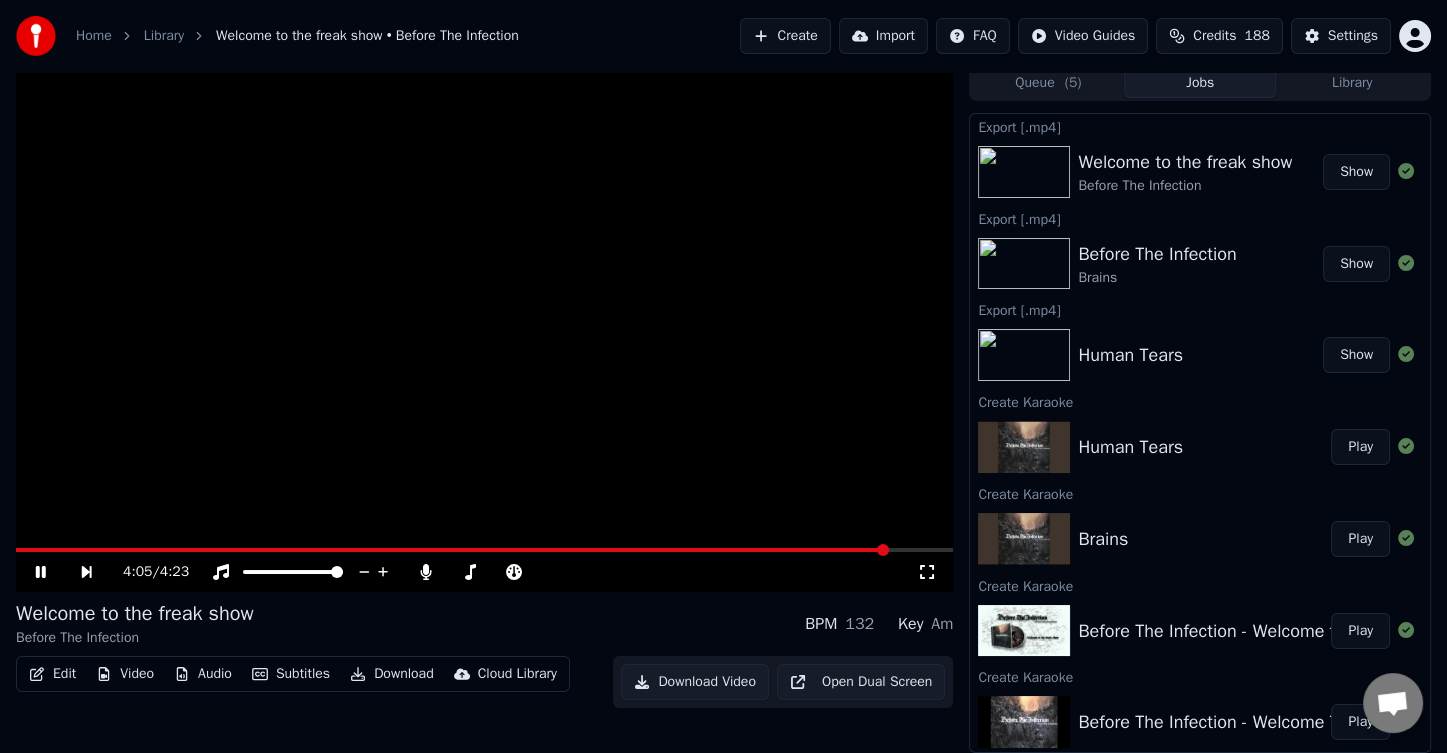 click at bounding box center [484, 550] 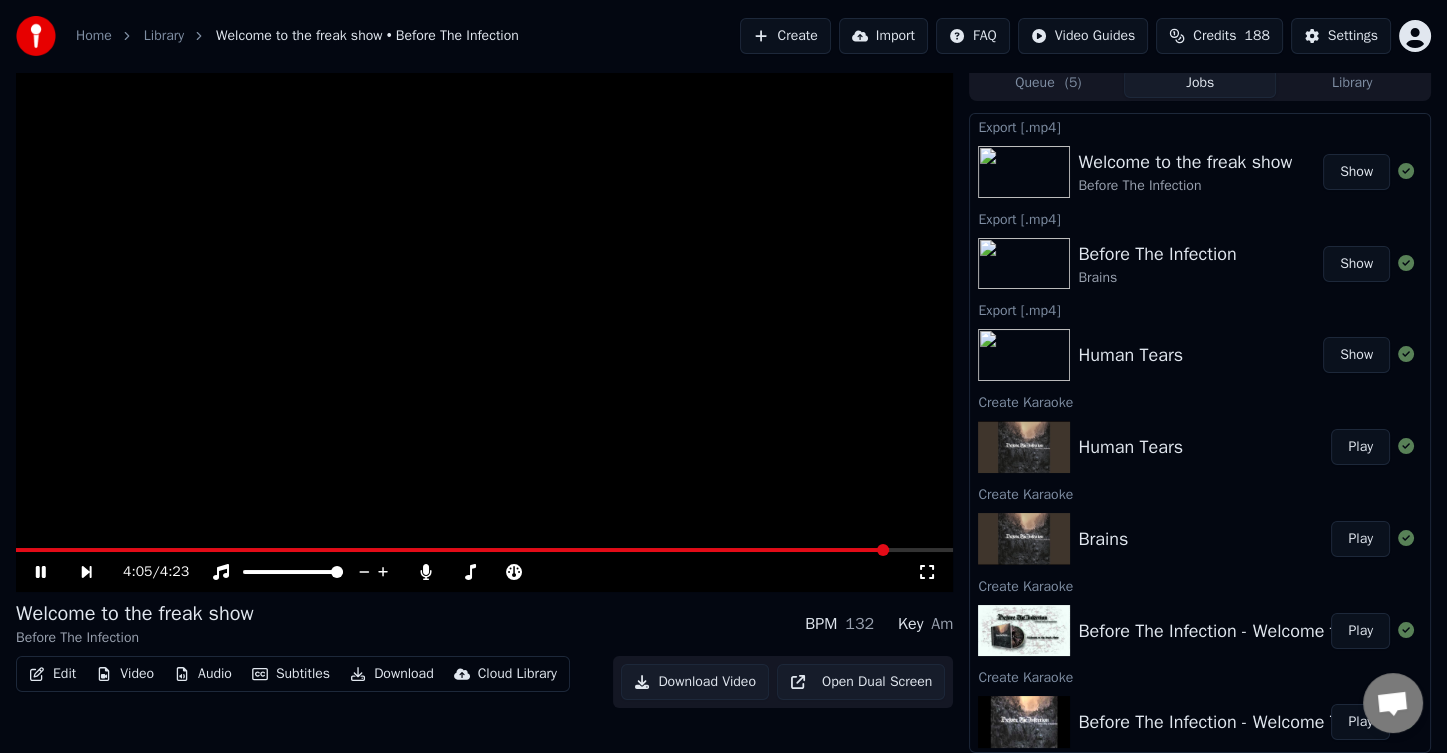 click at bounding box center [484, 550] 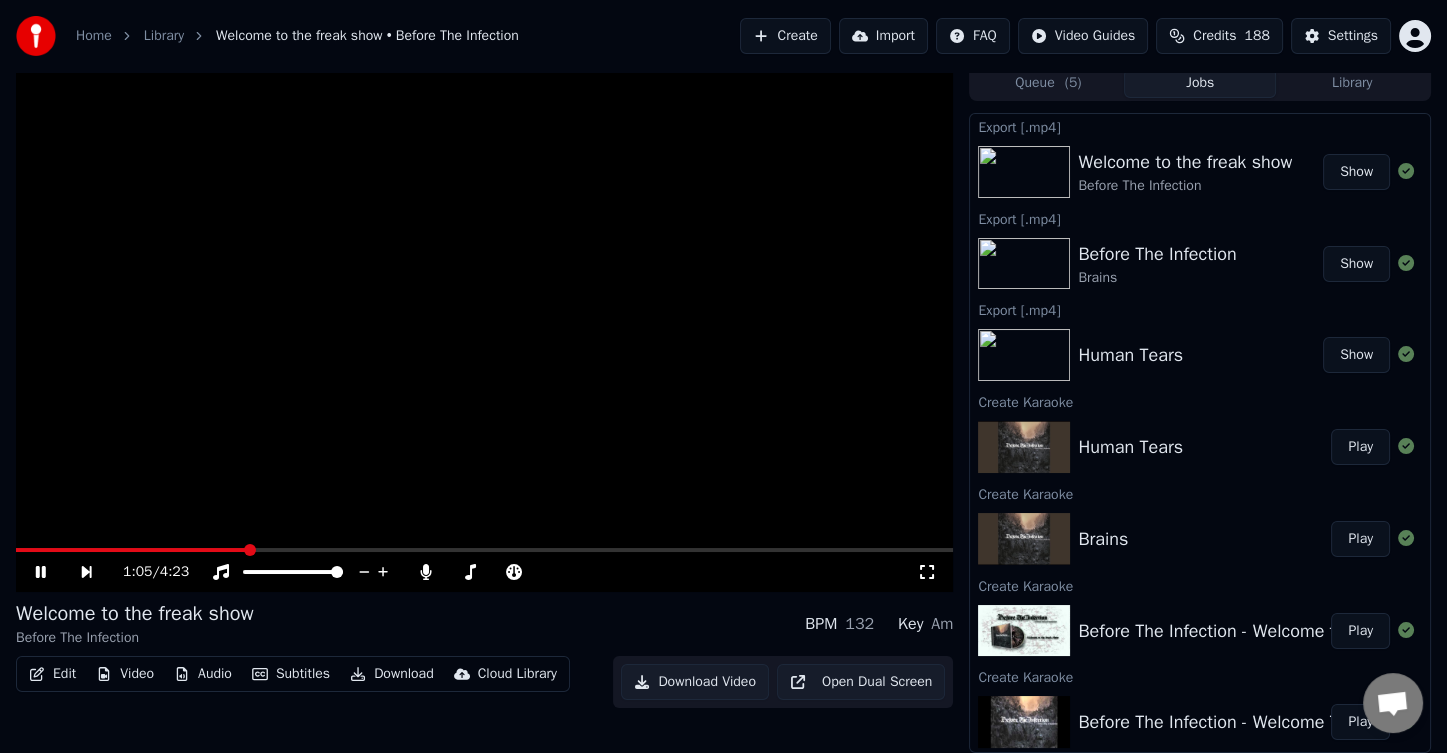 click at bounding box center [131, 550] 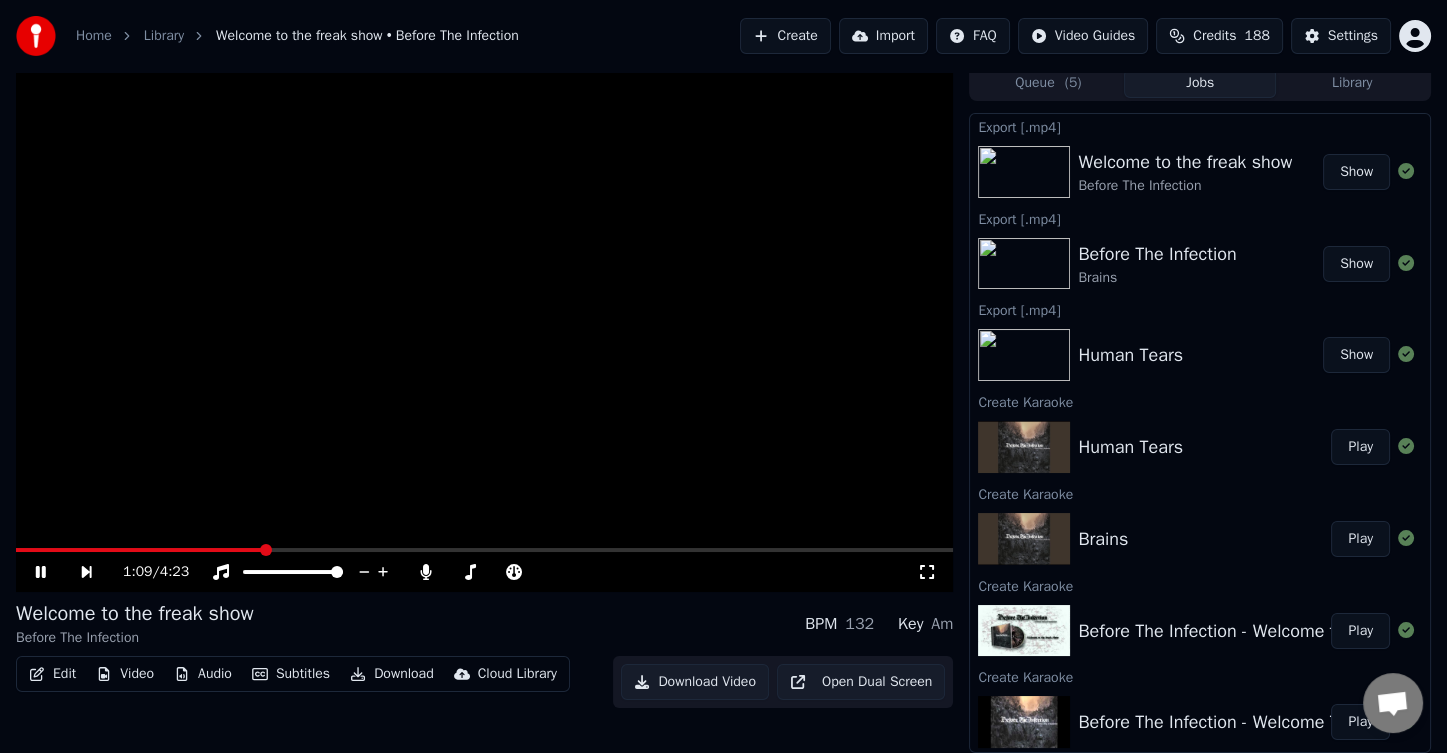 click 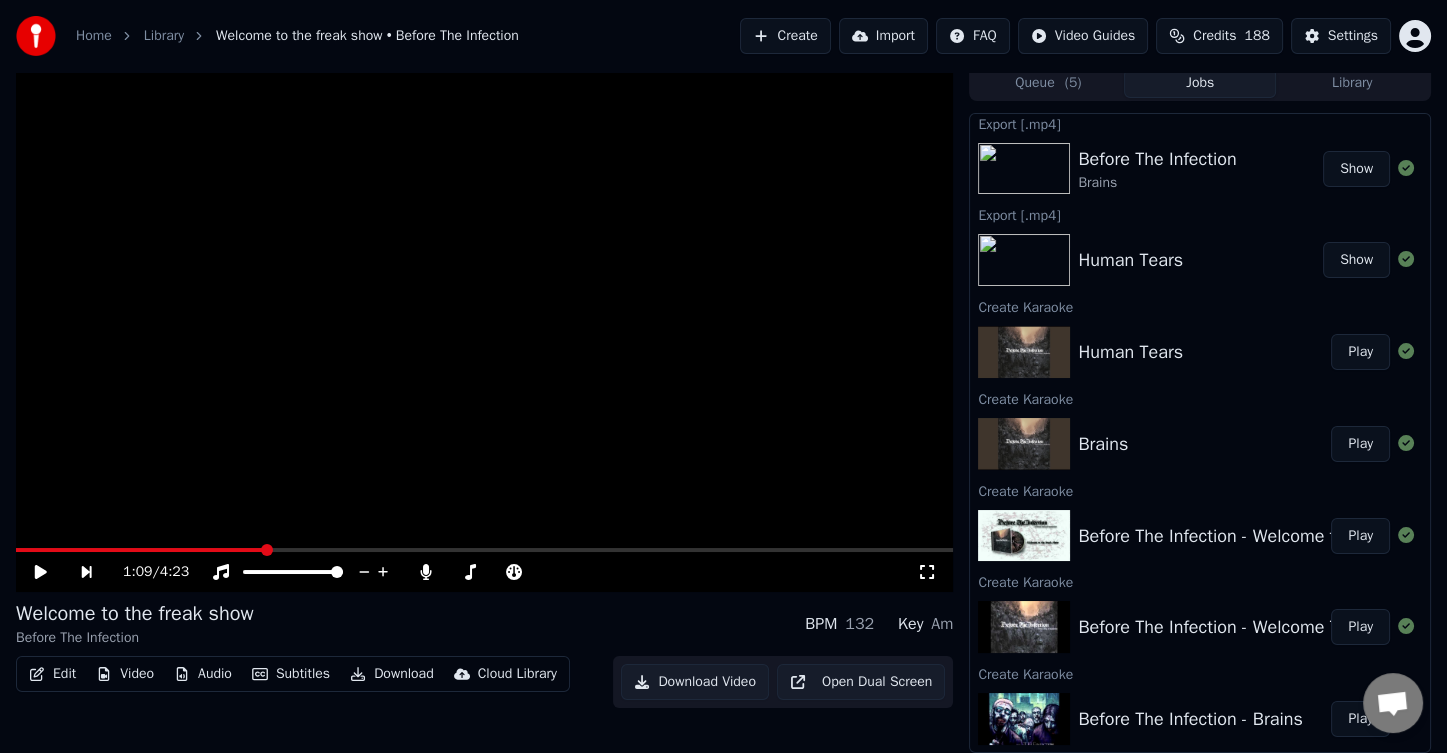 scroll, scrollTop: 0, scrollLeft: 0, axis: both 